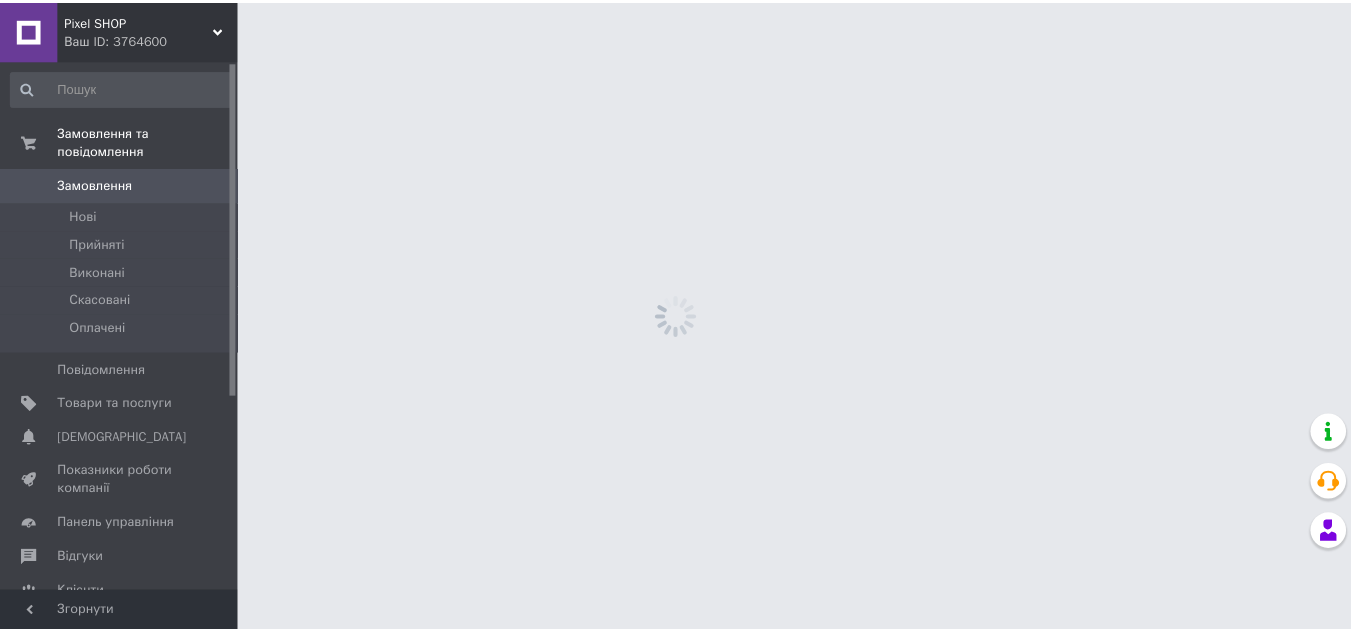 scroll, scrollTop: 0, scrollLeft: 0, axis: both 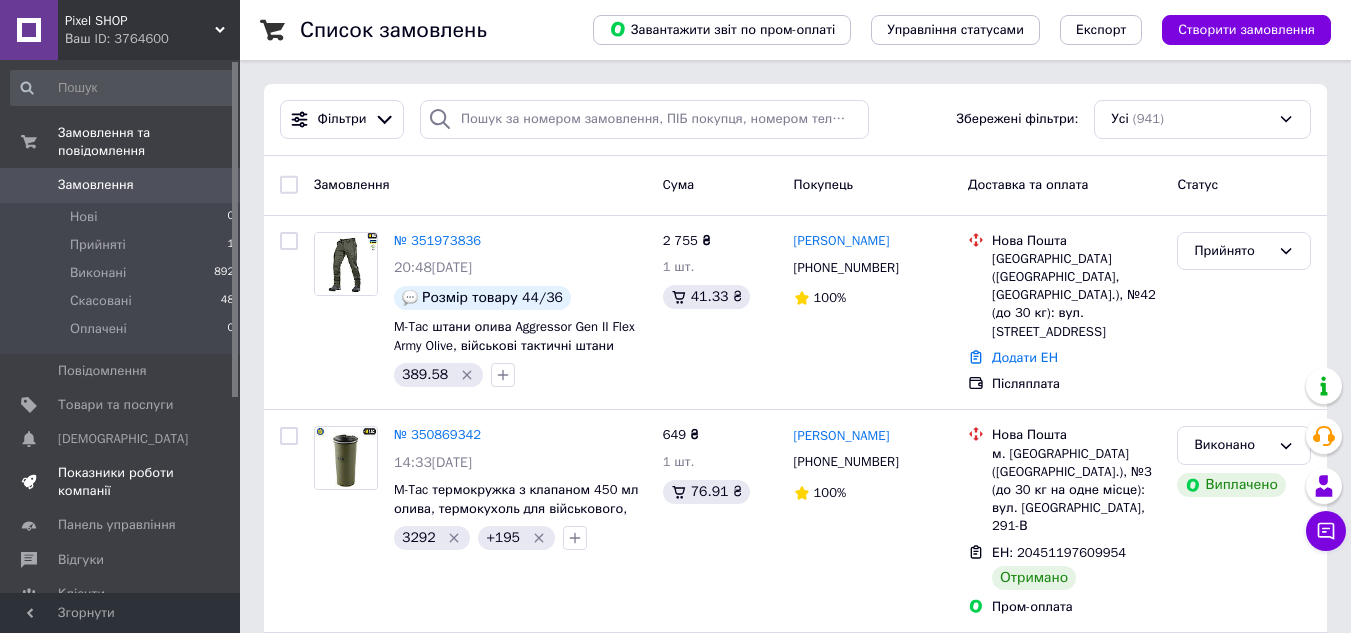 click on "Показники роботи компанії" at bounding box center [121, 482] 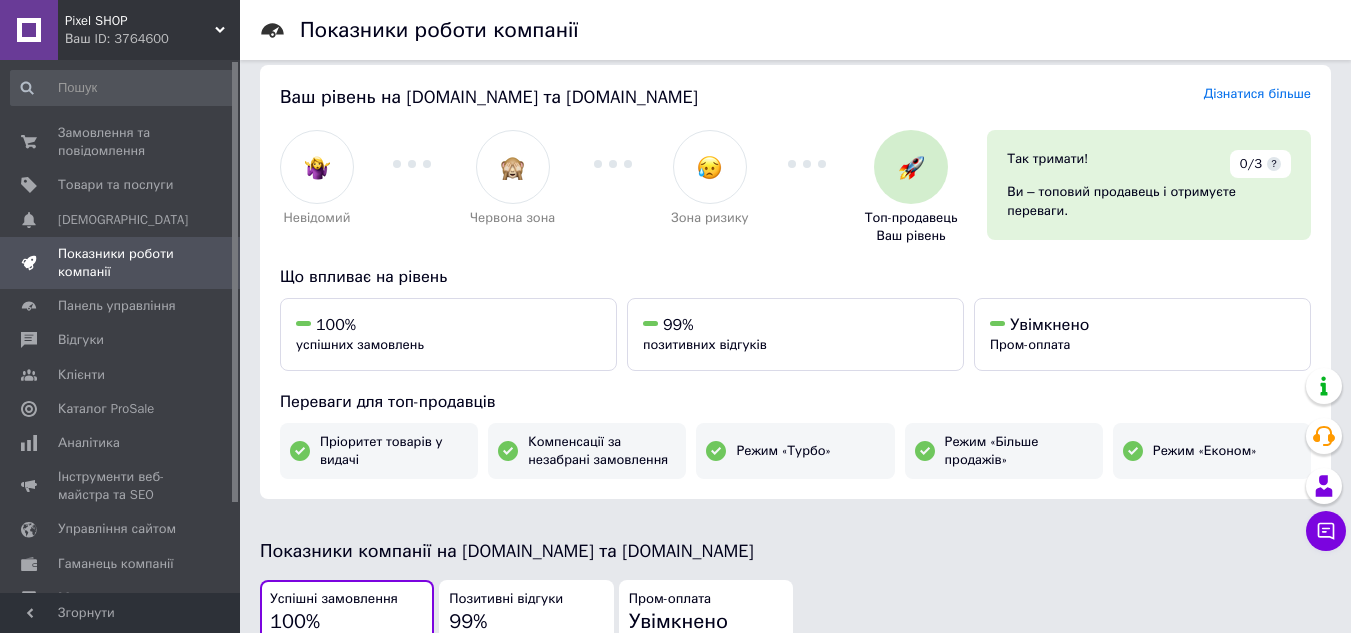 scroll, scrollTop: 0, scrollLeft: 0, axis: both 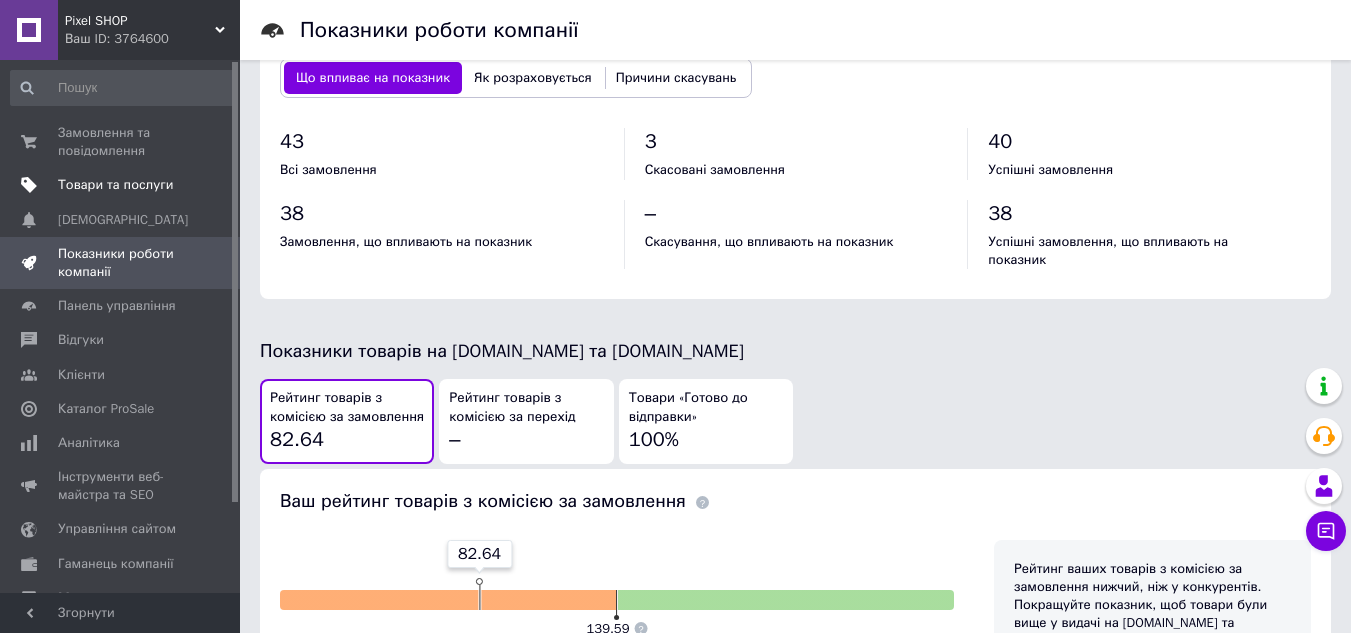 click on "Товари та послуги" at bounding box center (115, 185) 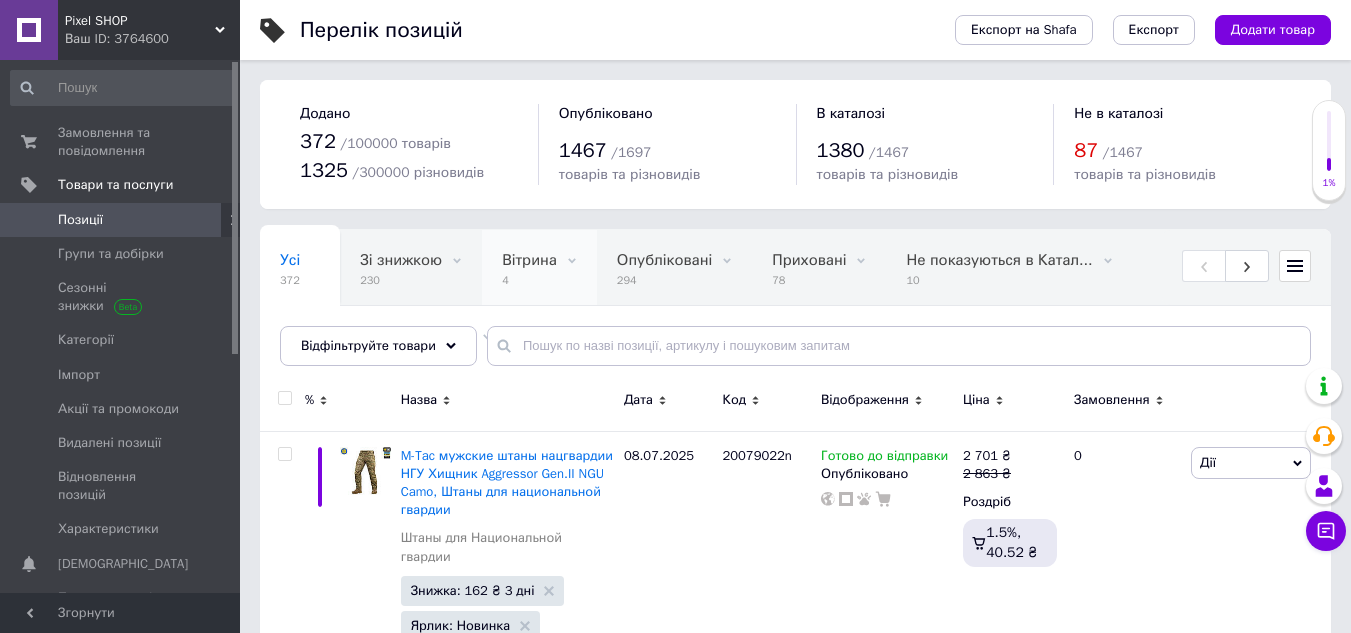 scroll, scrollTop: 75, scrollLeft: 0, axis: vertical 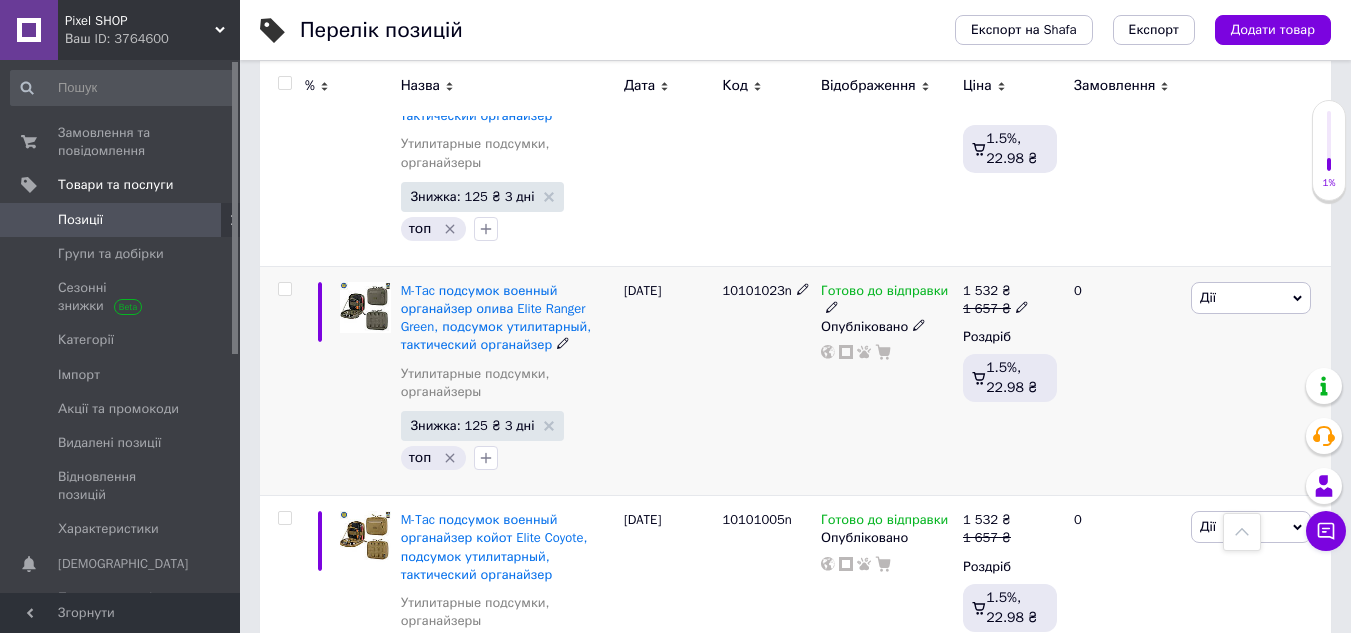 click at bounding box center [365, 307] 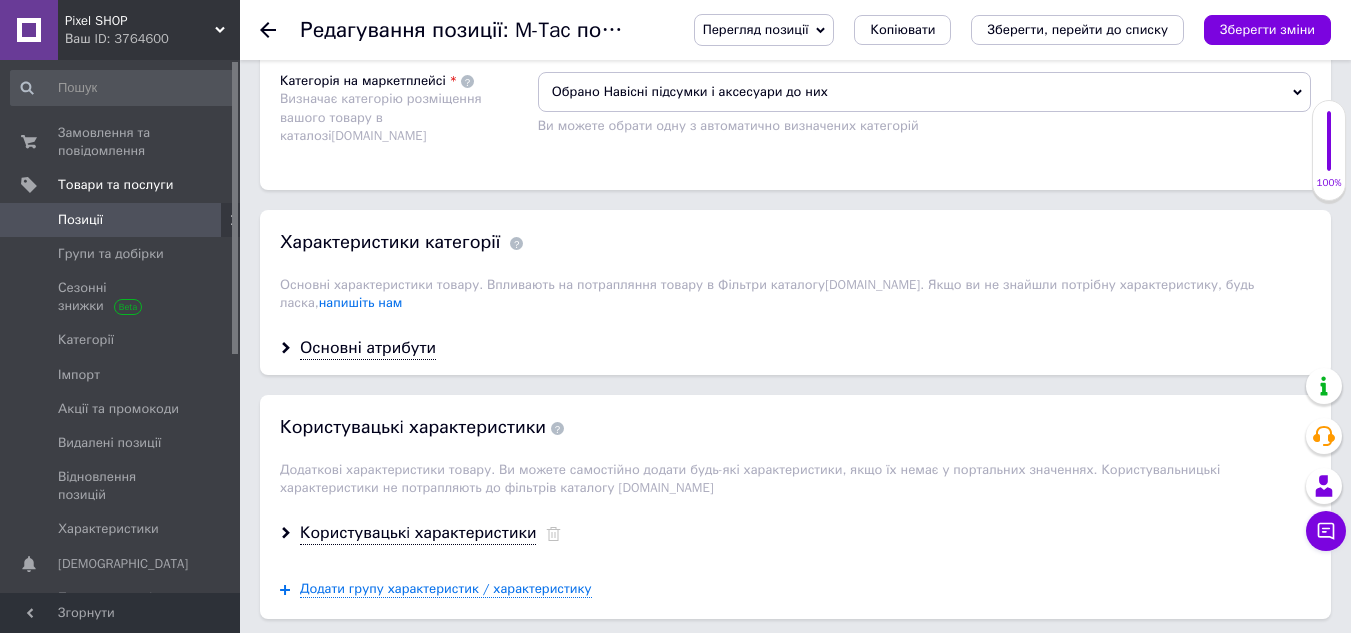 scroll, scrollTop: 1700, scrollLeft: 0, axis: vertical 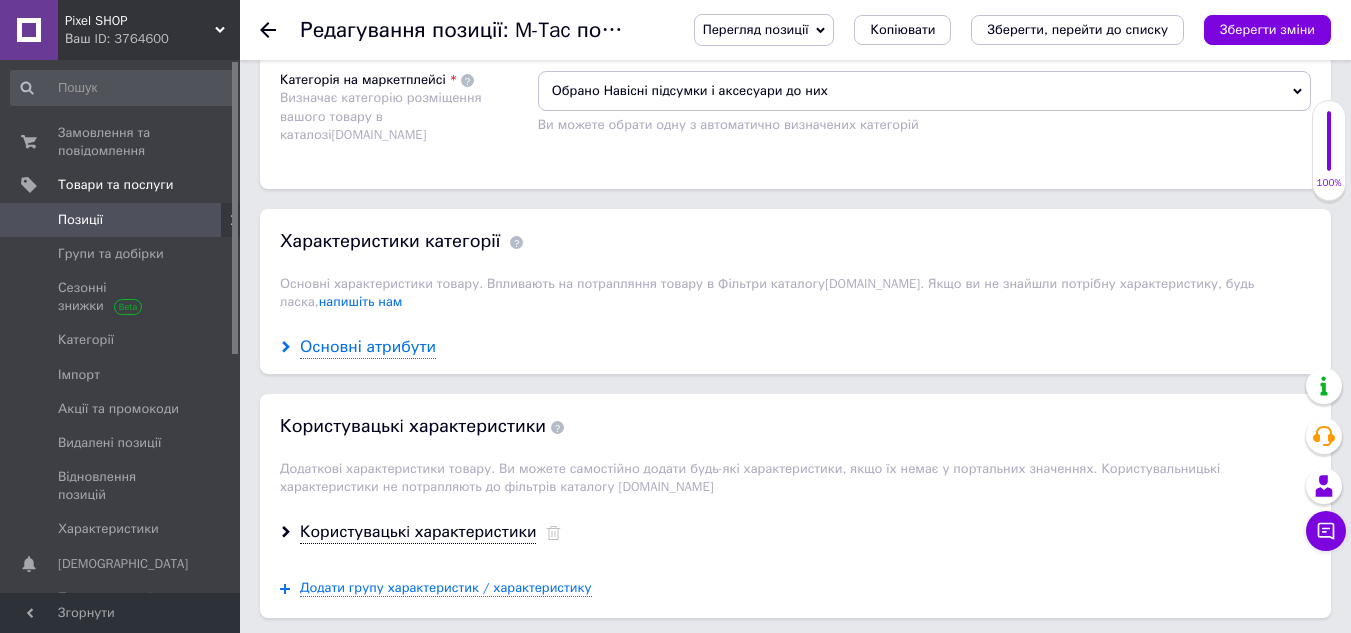 click on "Основні атрибути" at bounding box center (368, 347) 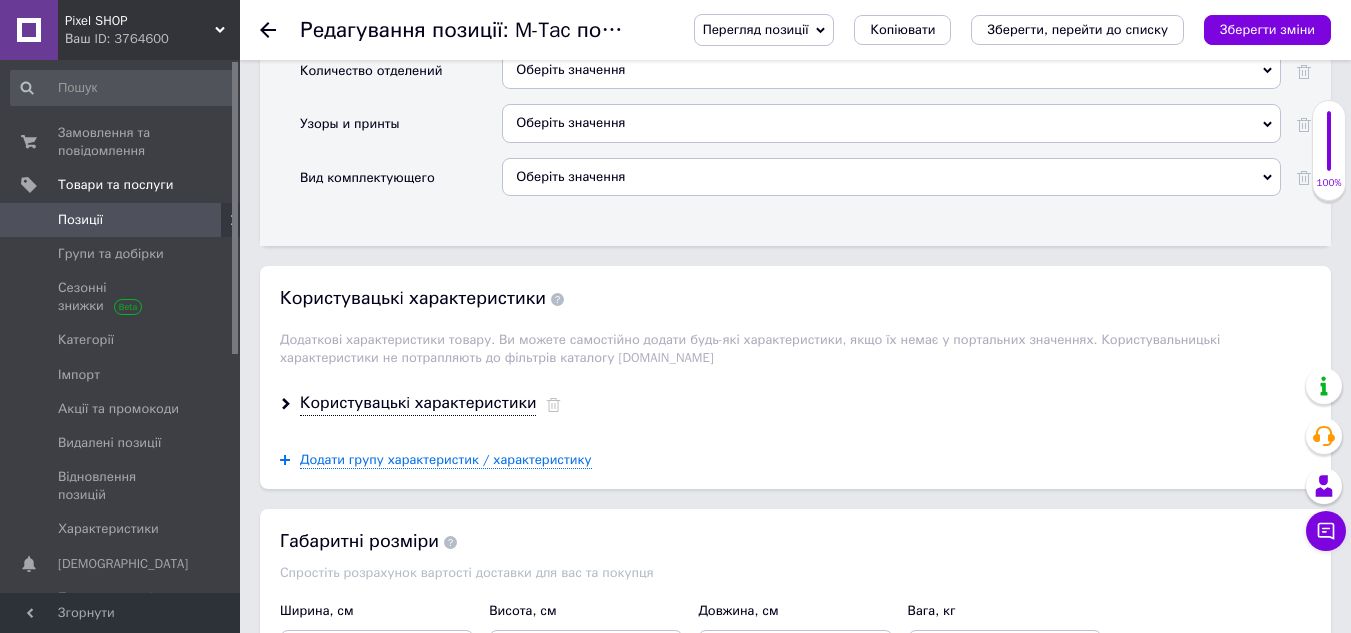 scroll, scrollTop: 2700, scrollLeft: 0, axis: vertical 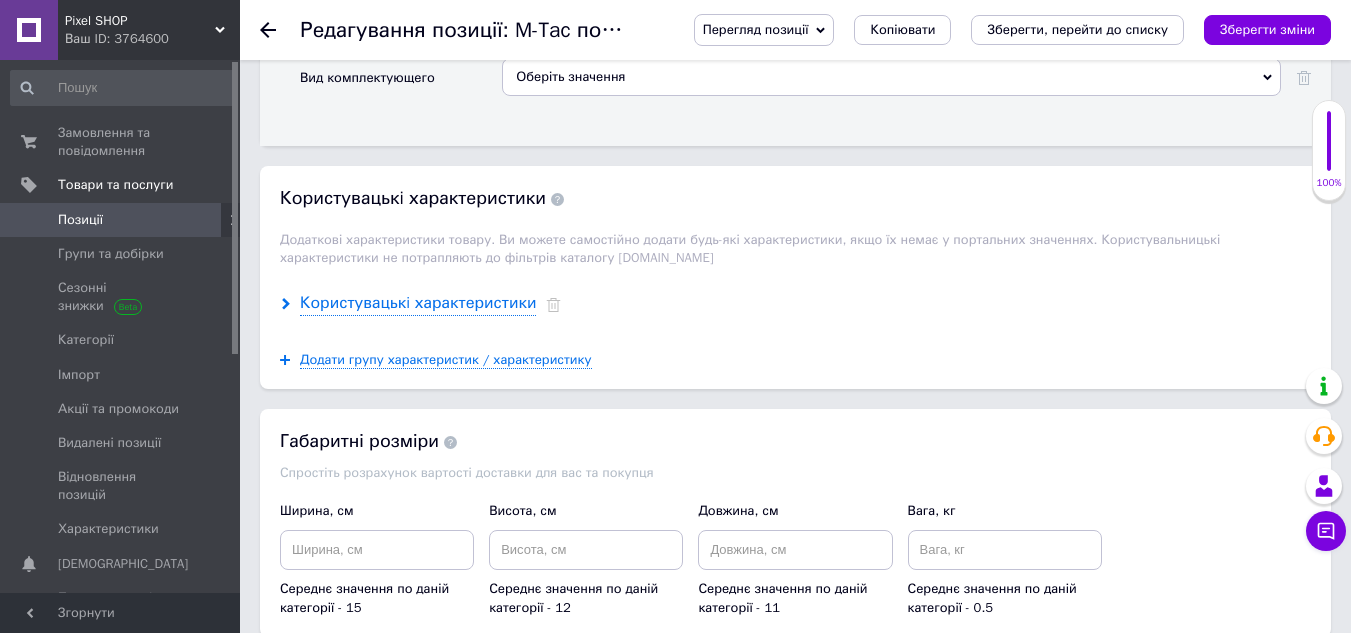 click on "Користувацькi характеристики" at bounding box center (418, 303) 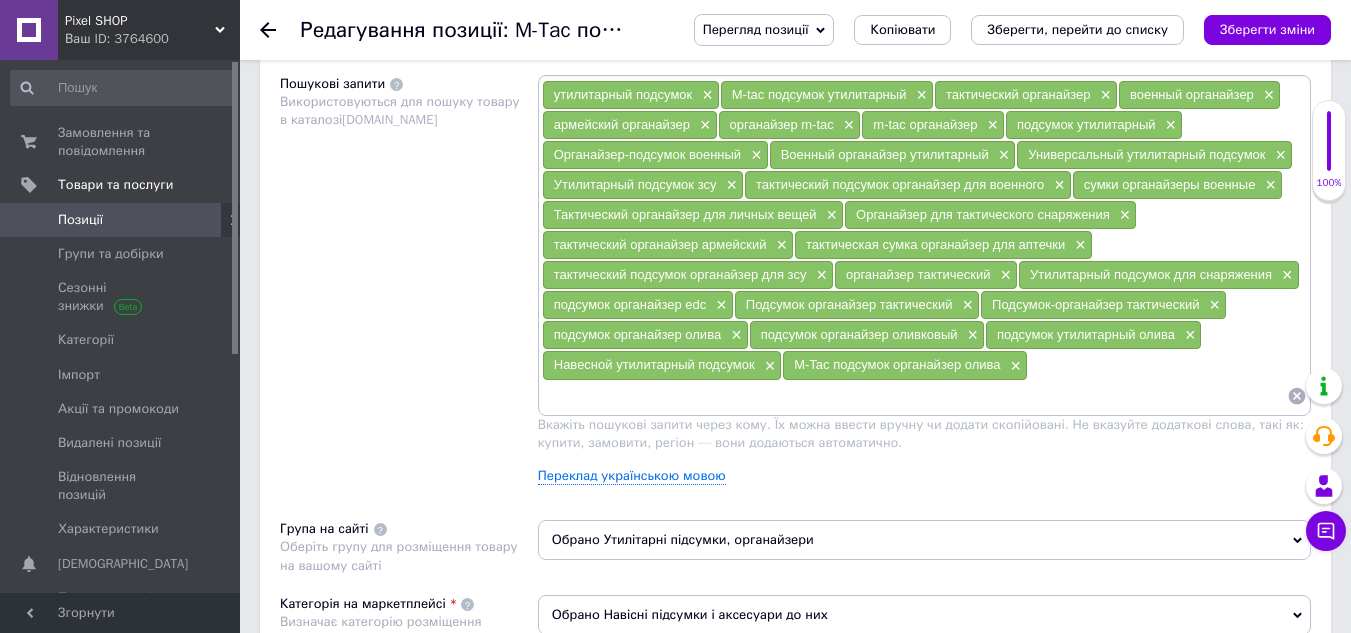scroll, scrollTop: 1200, scrollLeft: 0, axis: vertical 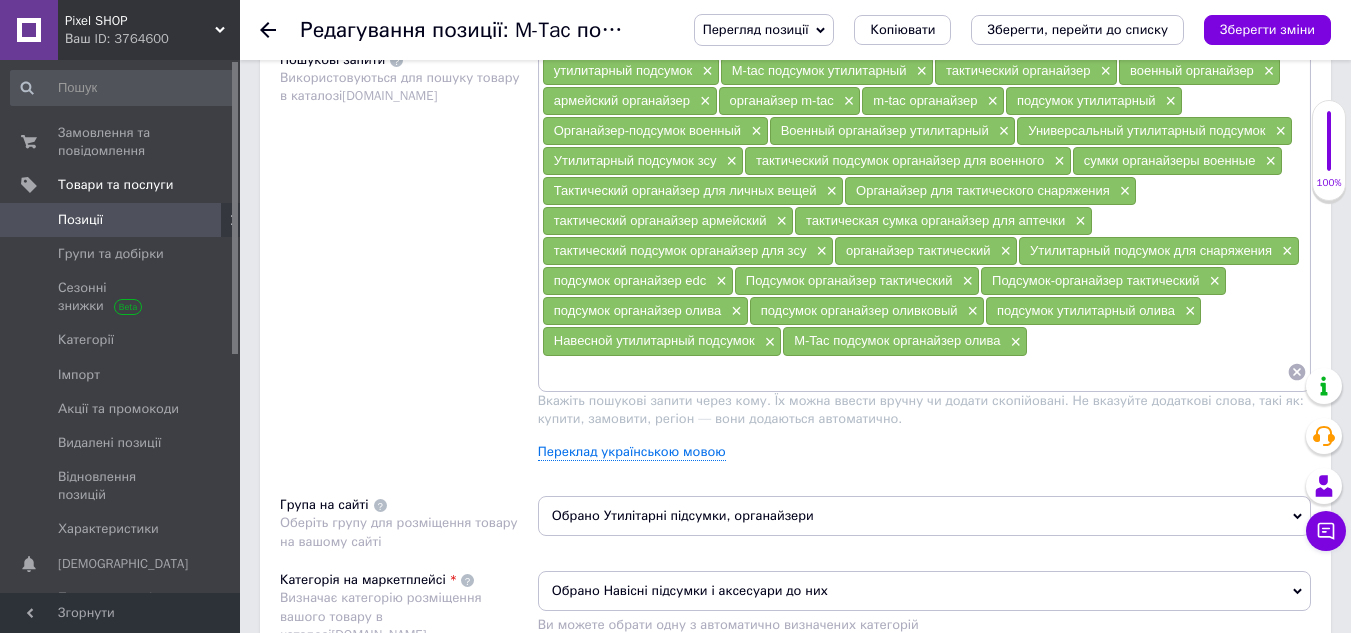 click 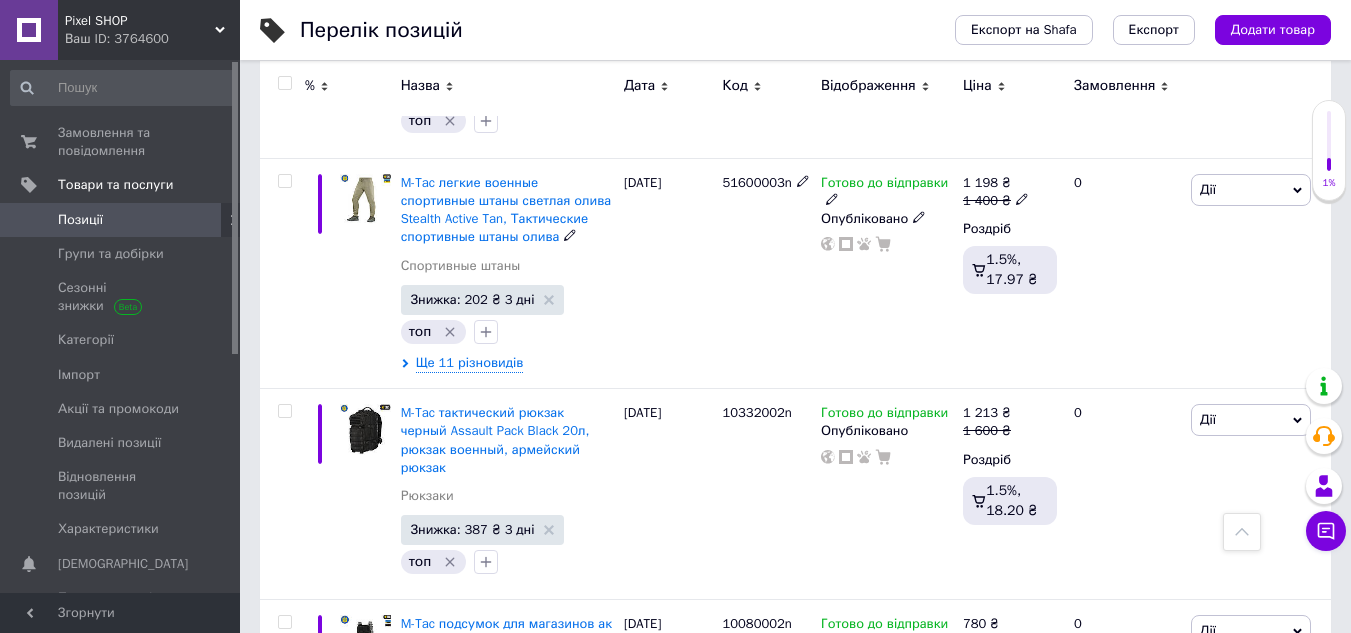 scroll, scrollTop: 2200, scrollLeft: 0, axis: vertical 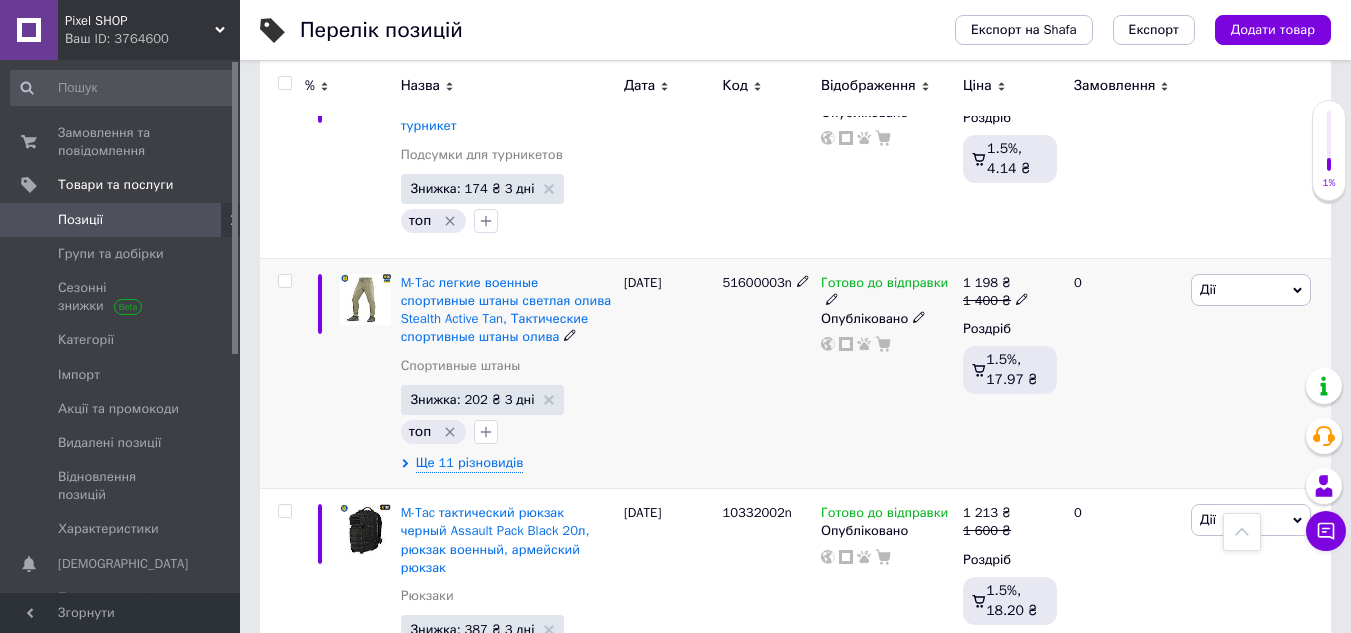 click at bounding box center [365, 299] 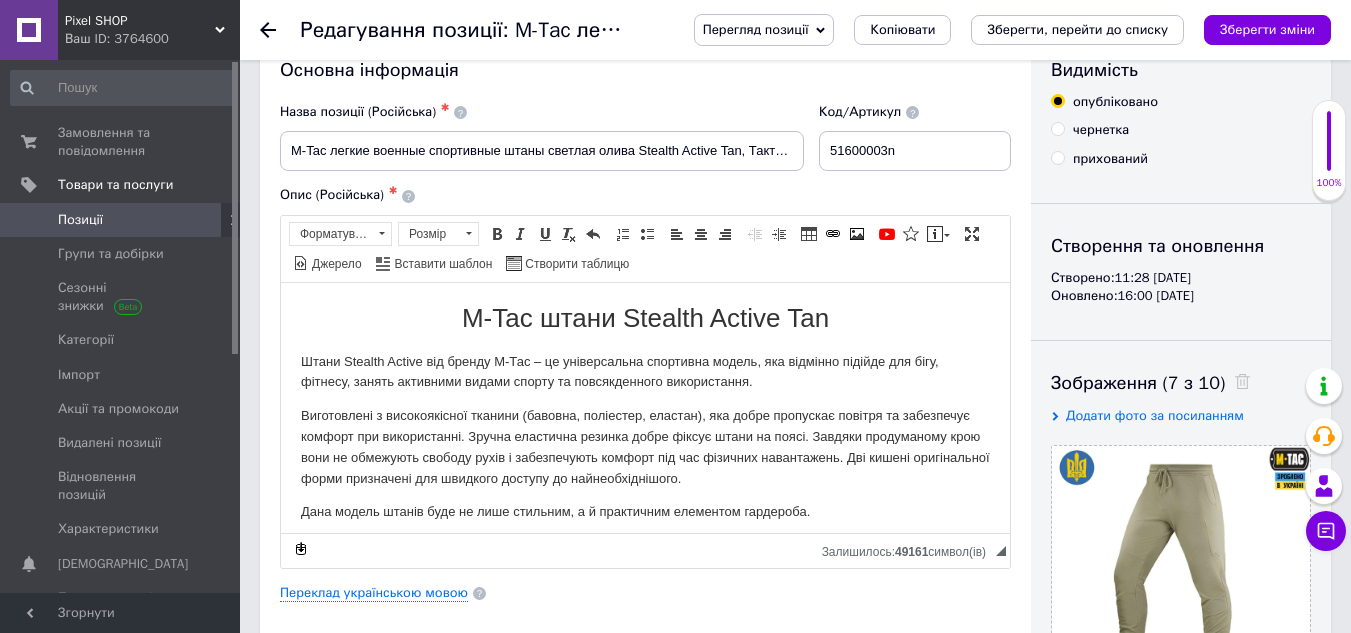 scroll, scrollTop: 100, scrollLeft: 0, axis: vertical 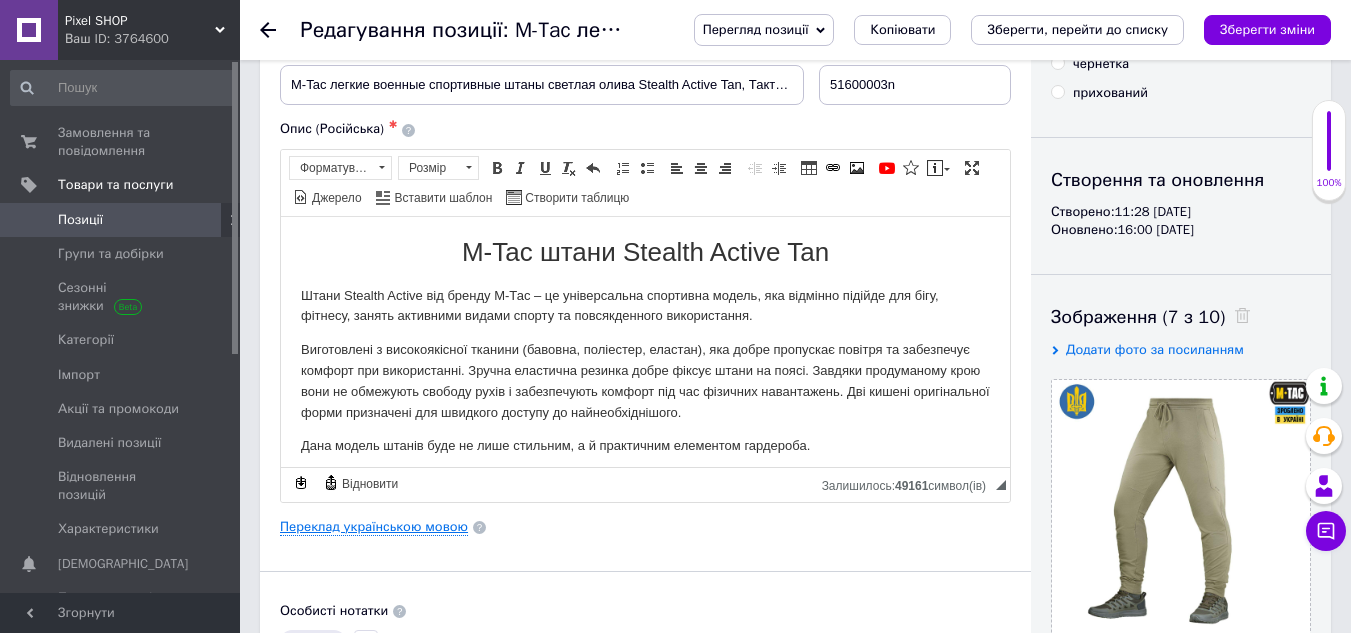 click on "Переклад українською мовою" at bounding box center [374, 527] 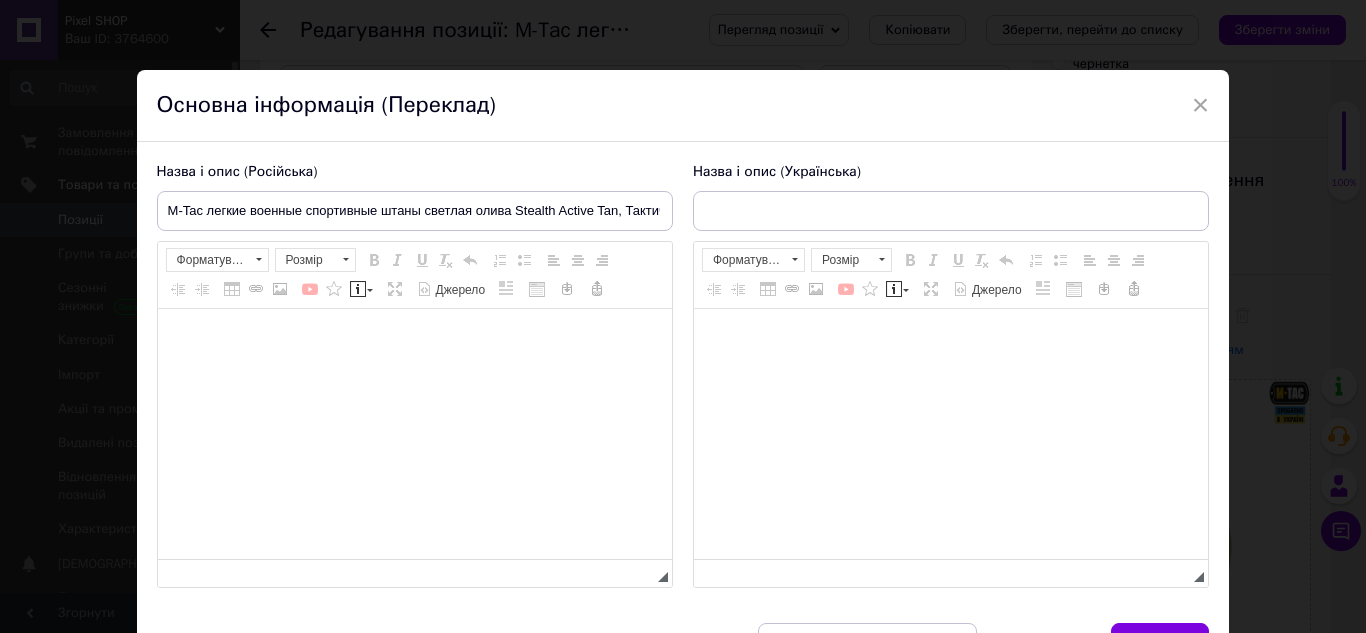 type on "M-Tac легкі військові спортивні штани світла олива Stealth Active Tan, Тактичні спортивні штани олива" 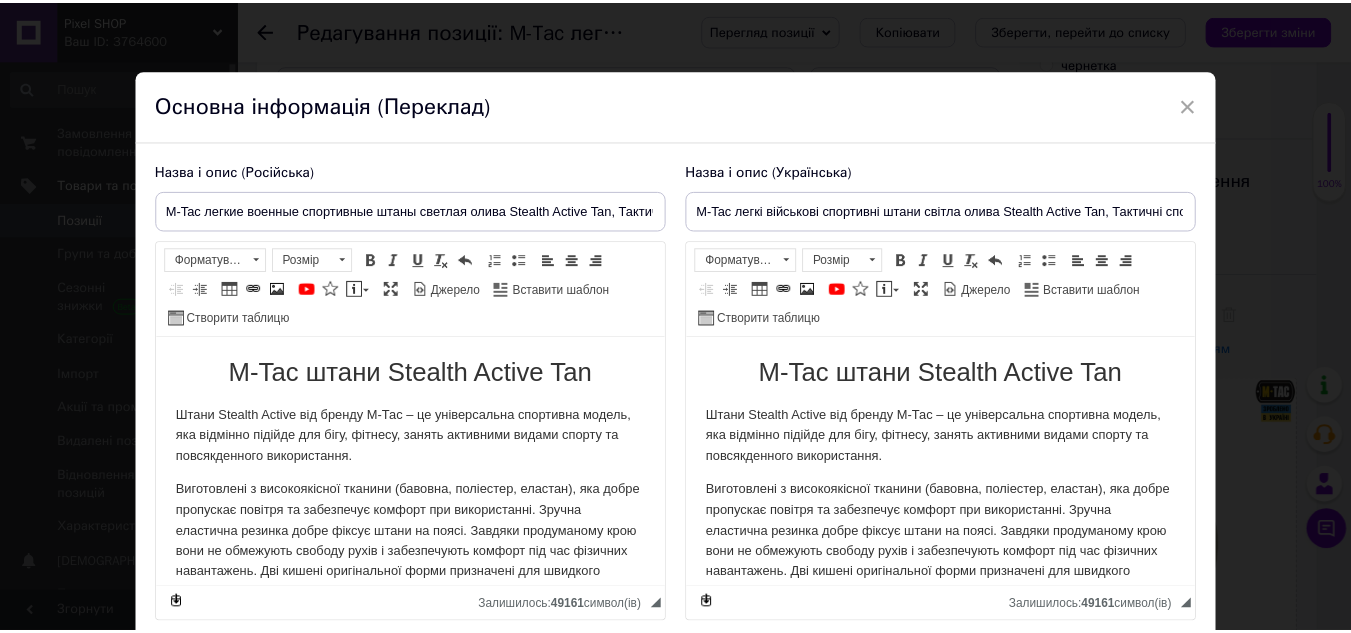 scroll, scrollTop: 0, scrollLeft: 0, axis: both 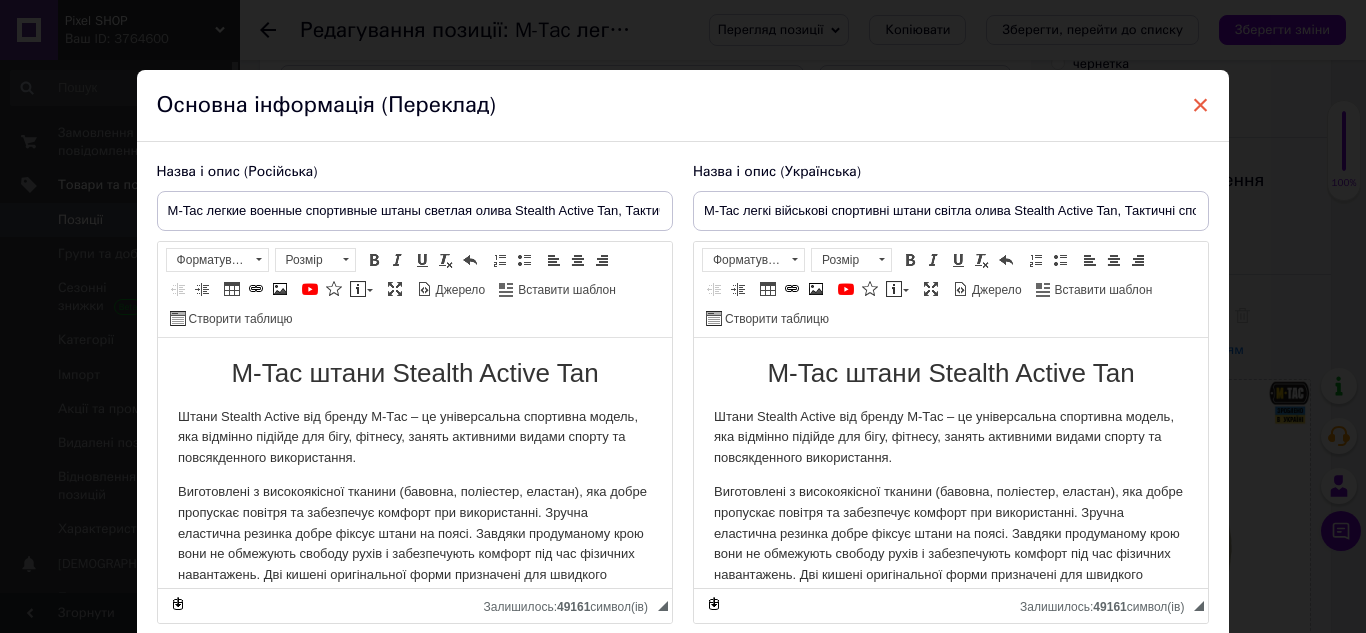 click on "×" at bounding box center (1201, 105) 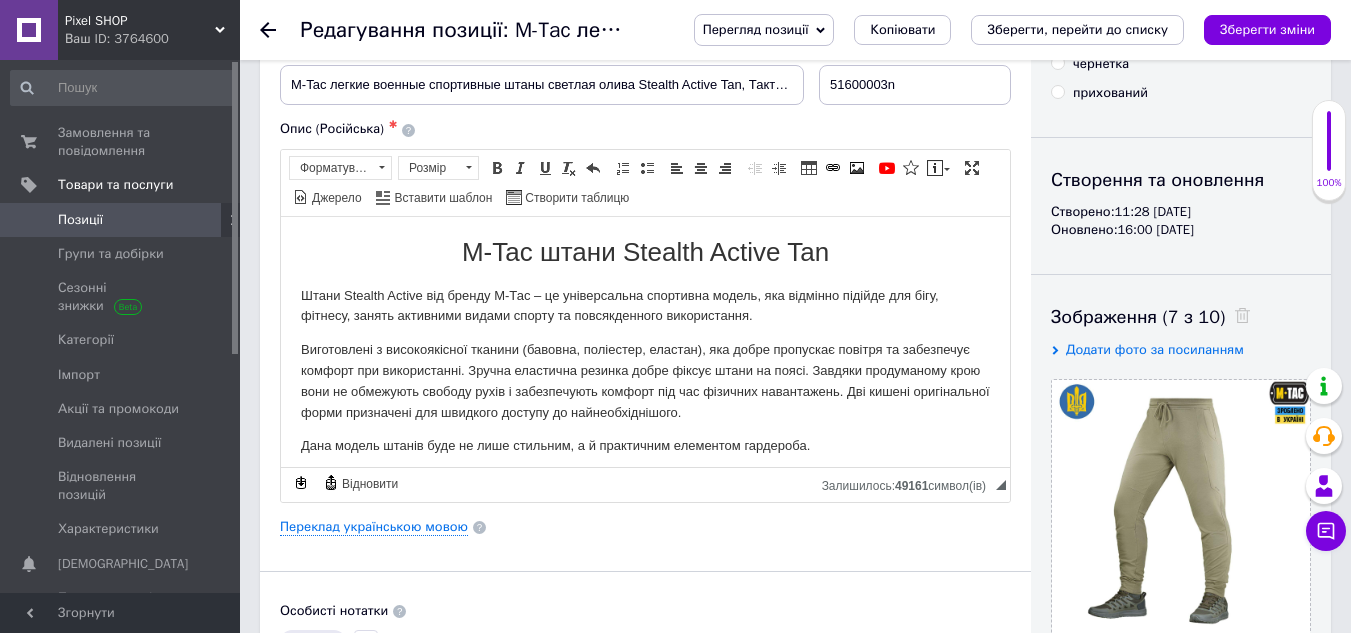 click on "Перегляд позиції" at bounding box center [756, 29] 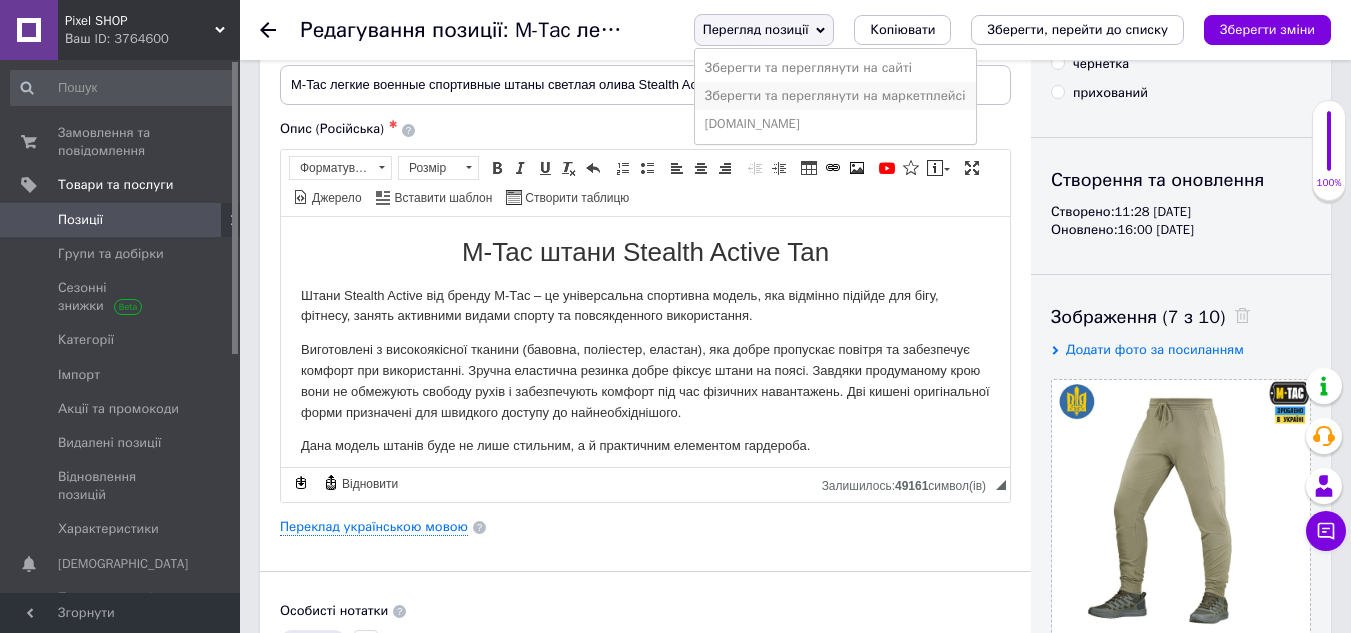 click on "Зберегти та переглянути на маркетплейсі" at bounding box center [835, 96] 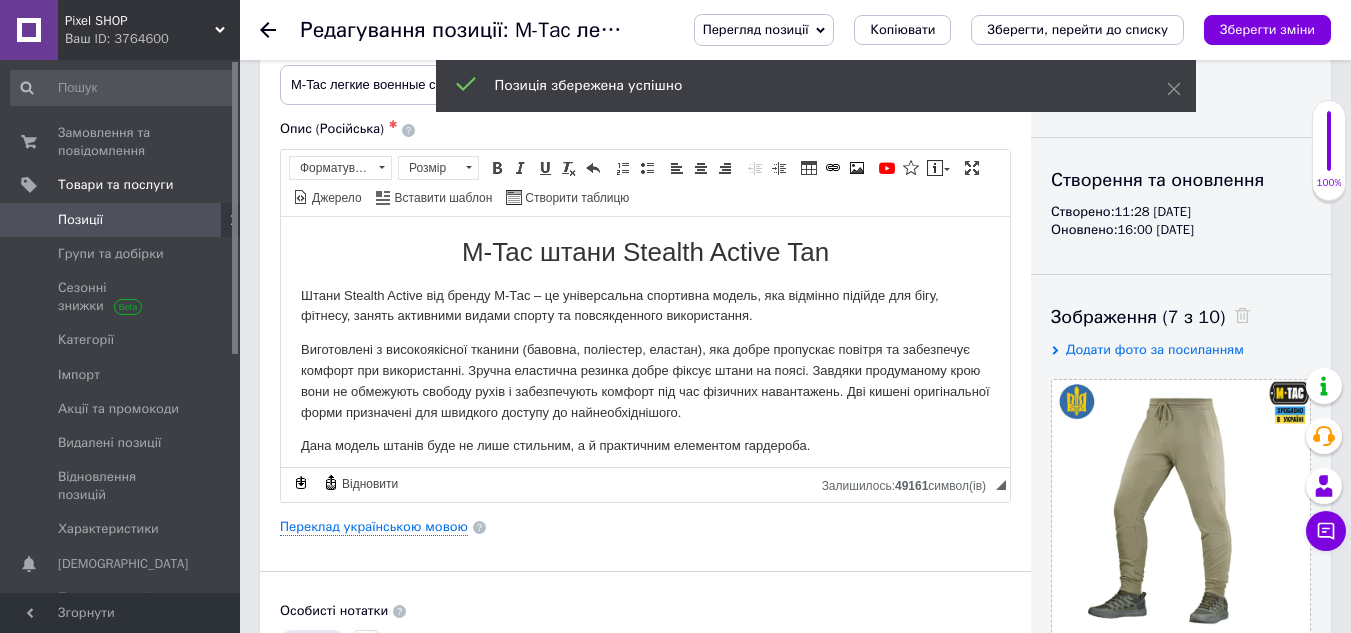 click on "Перегляд позиції" at bounding box center (756, 29) 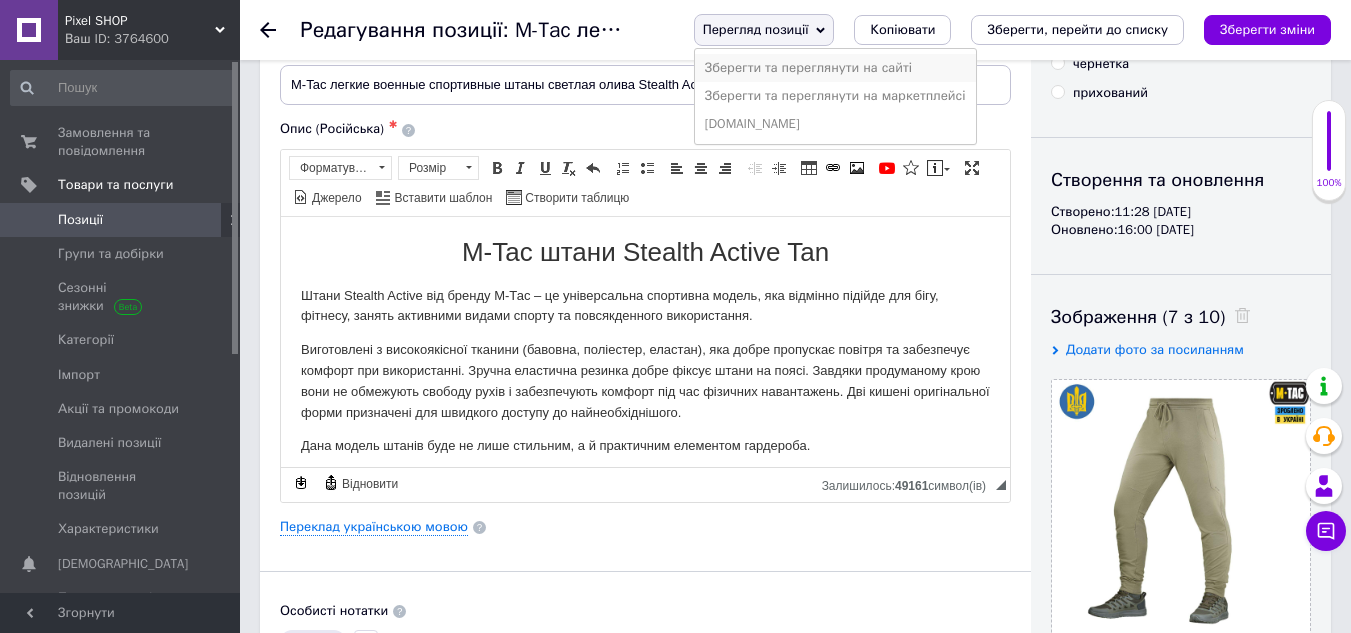 click on "Зберегти та переглянути на сайті" at bounding box center (835, 68) 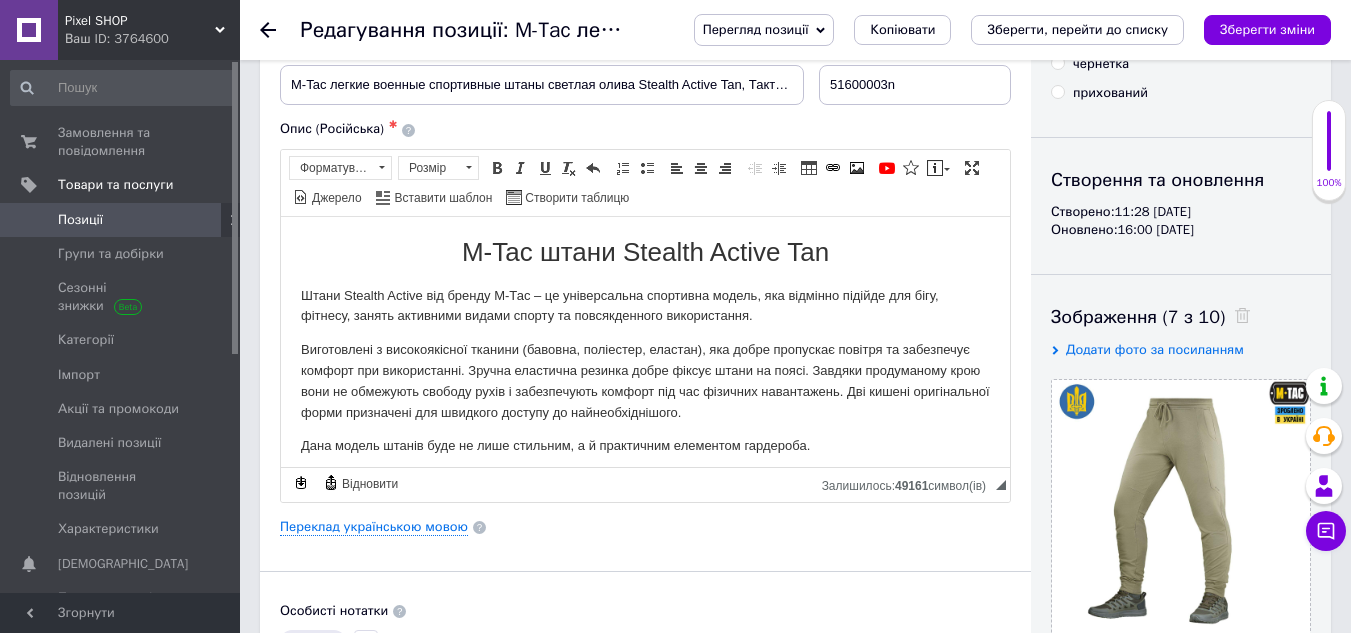 click on "Перегляд позиції" at bounding box center (756, 29) 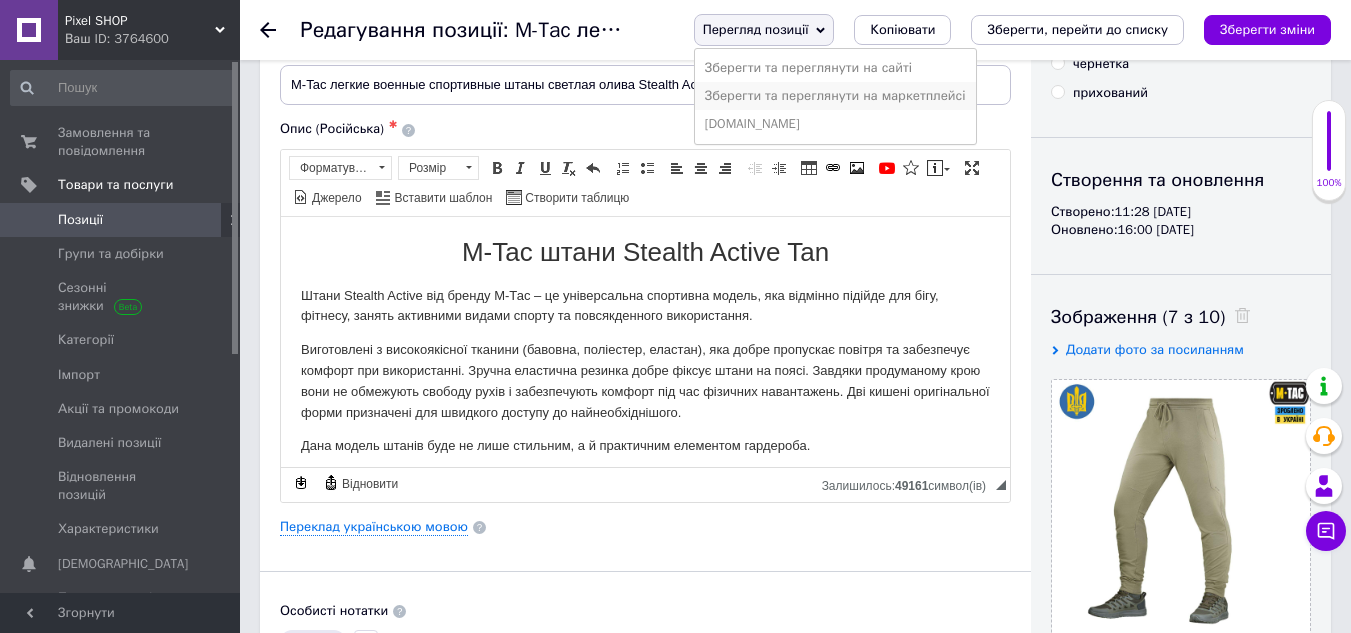 click on "Зберегти та переглянути на маркетплейсі" at bounding box center (835, 96) 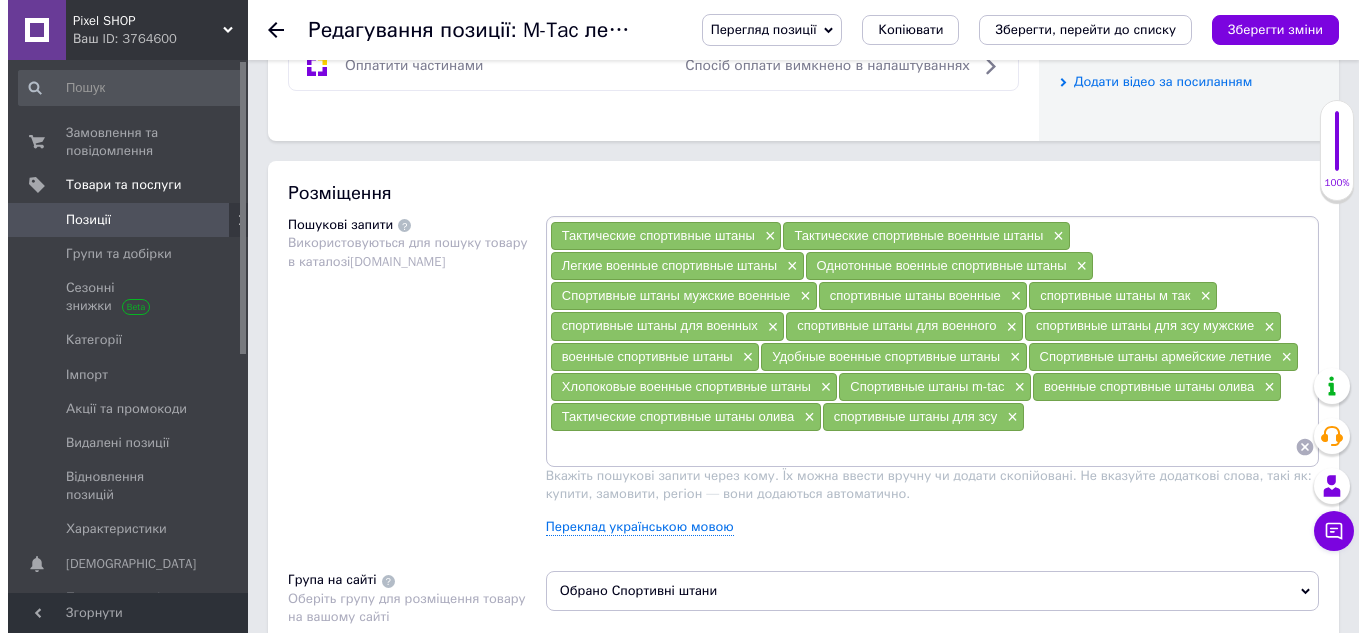 scroll, scrollTop: 1118, scrollLeft: 0, axis: vertical 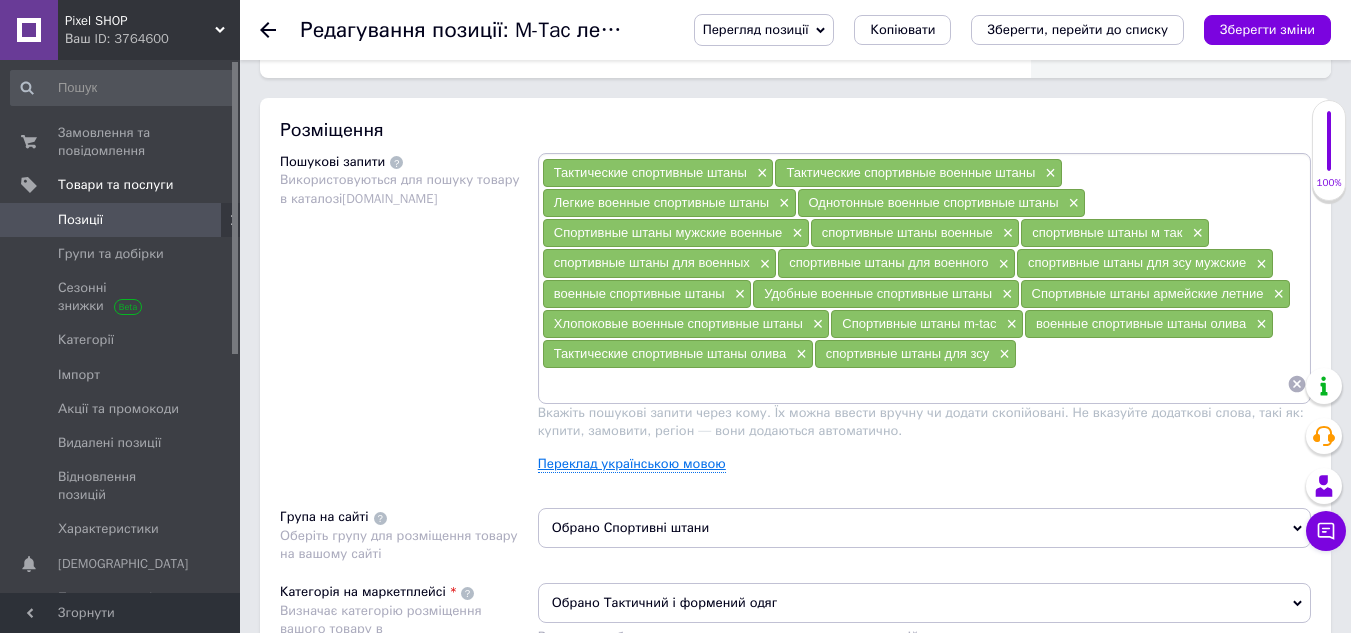 click on "Переклад українською мовою" at bounding box center (632, 464) 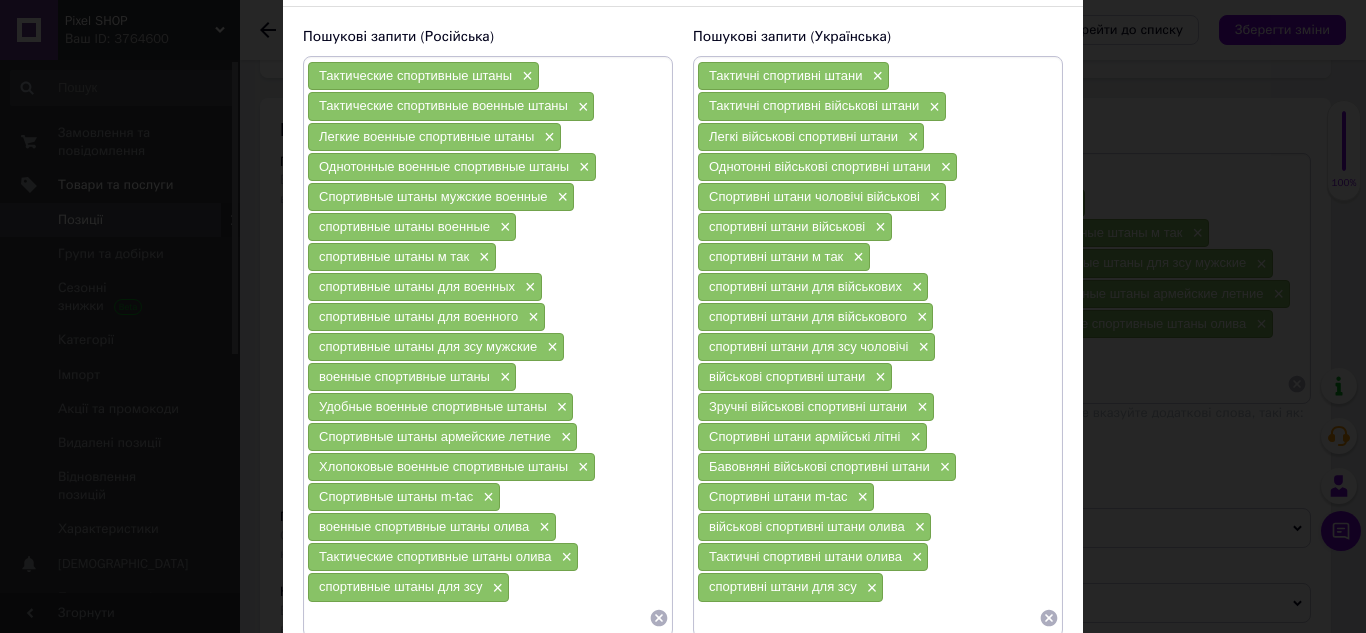 scroll, scrollTop: 100, scrollLeft: 0, axis: vertical 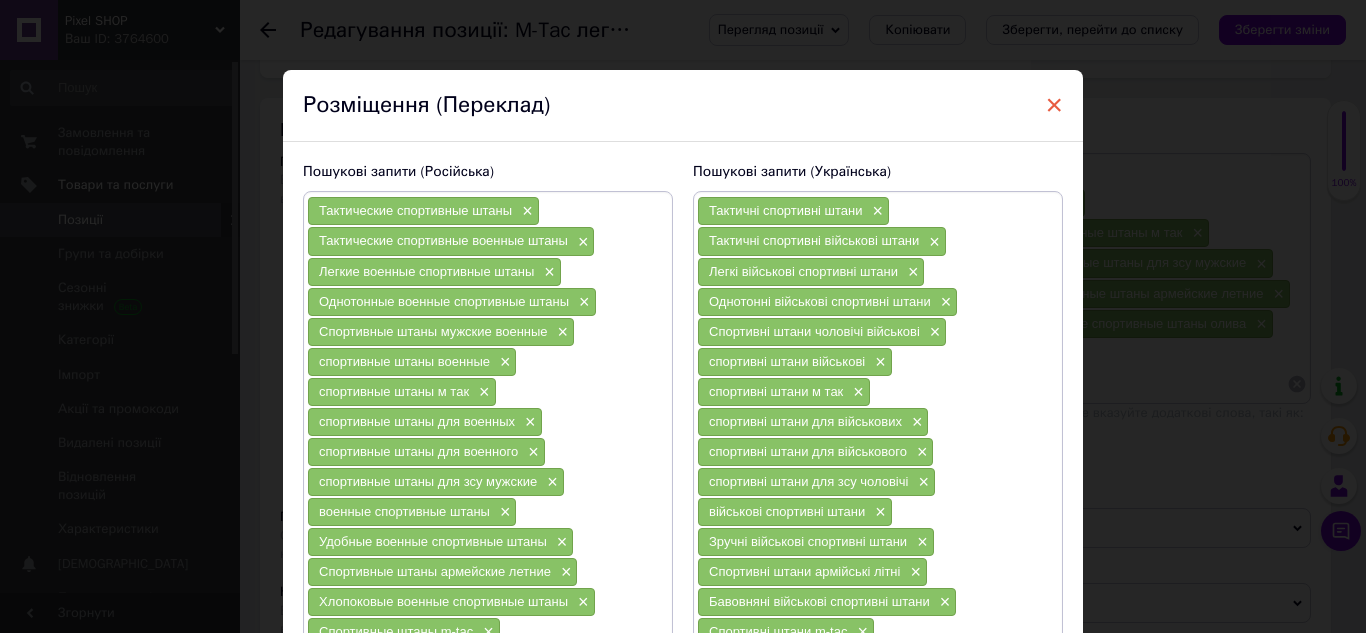 click on "×" at bounding box center (1054, 105) 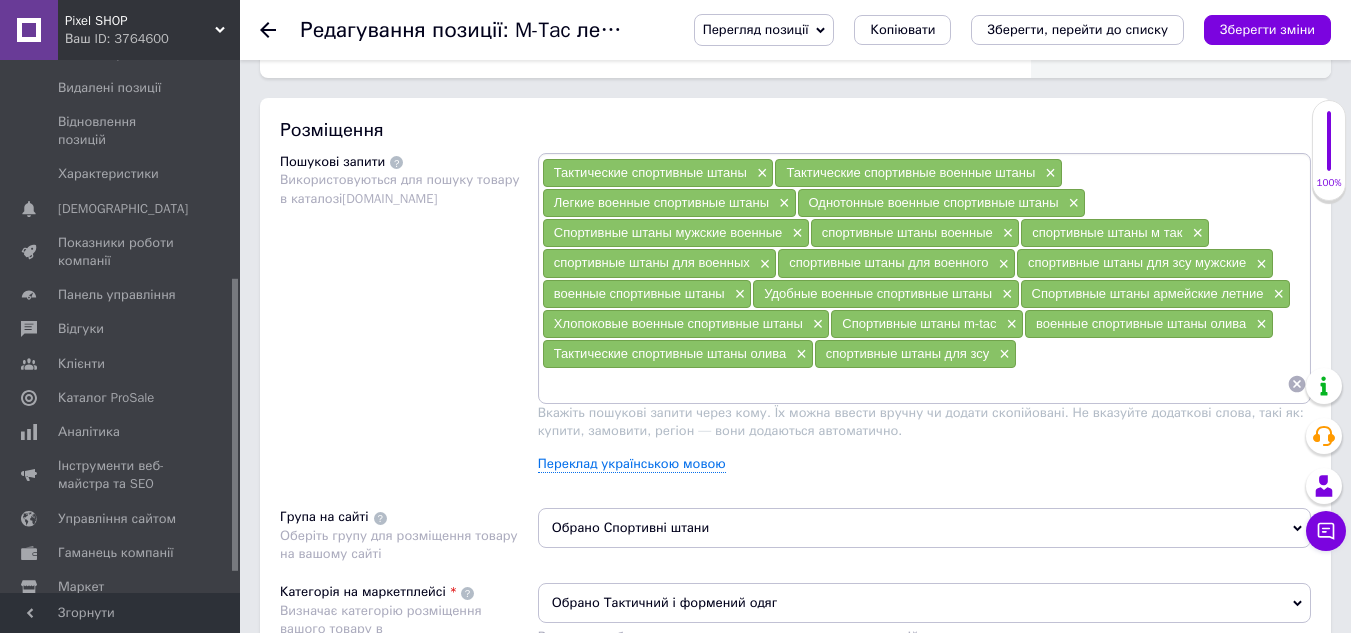 scroll, scrollTop: 400, scrollLeft: 0, axis: vertical 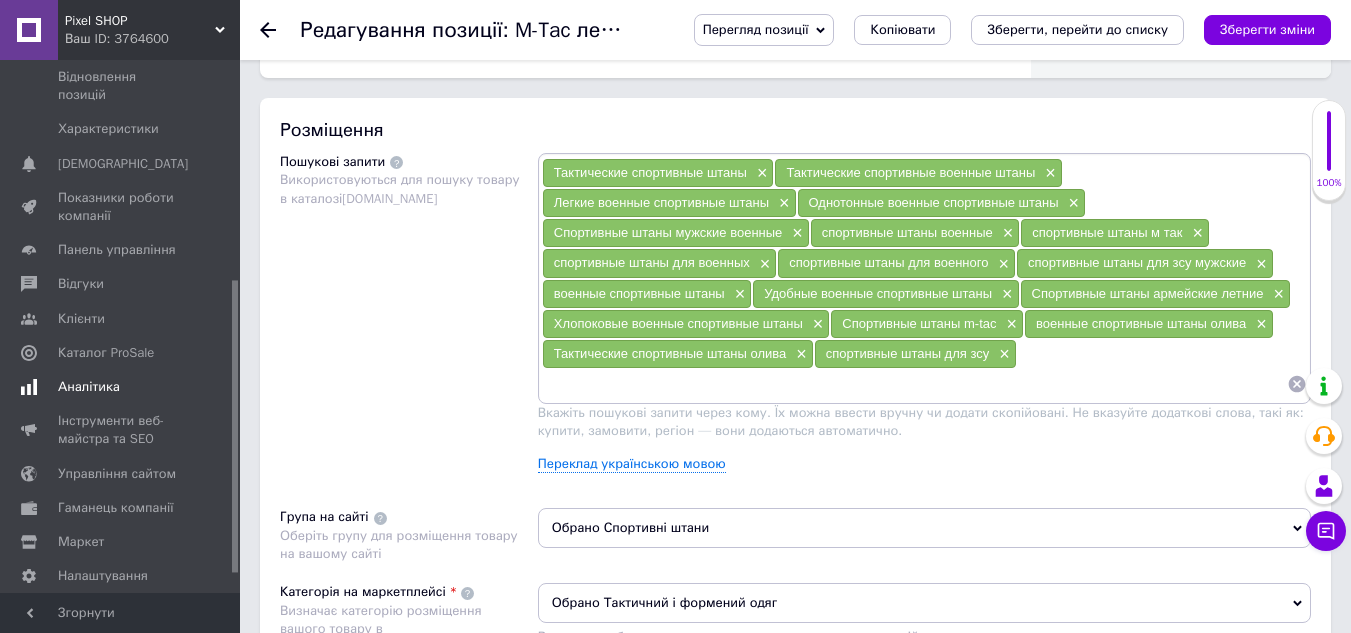 click on "Аналітика" at bounding box center [89, 387] 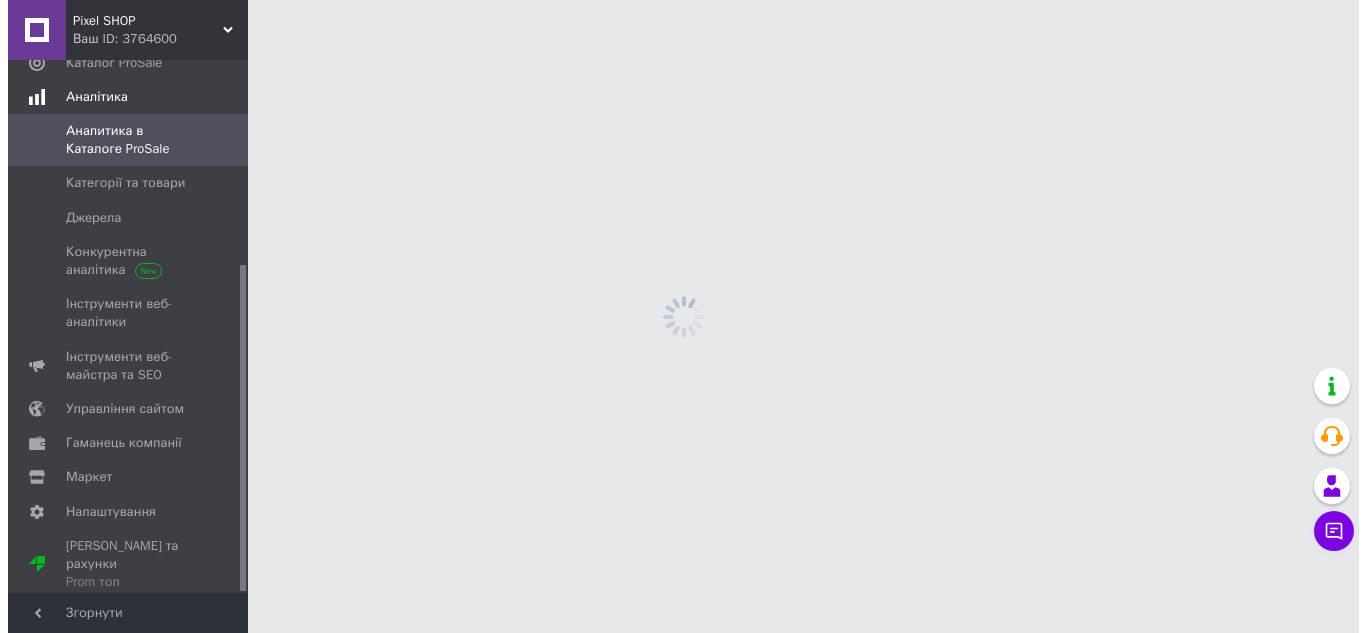 scroll, scrollTop: 0, scrollLeft: 0, axis: both 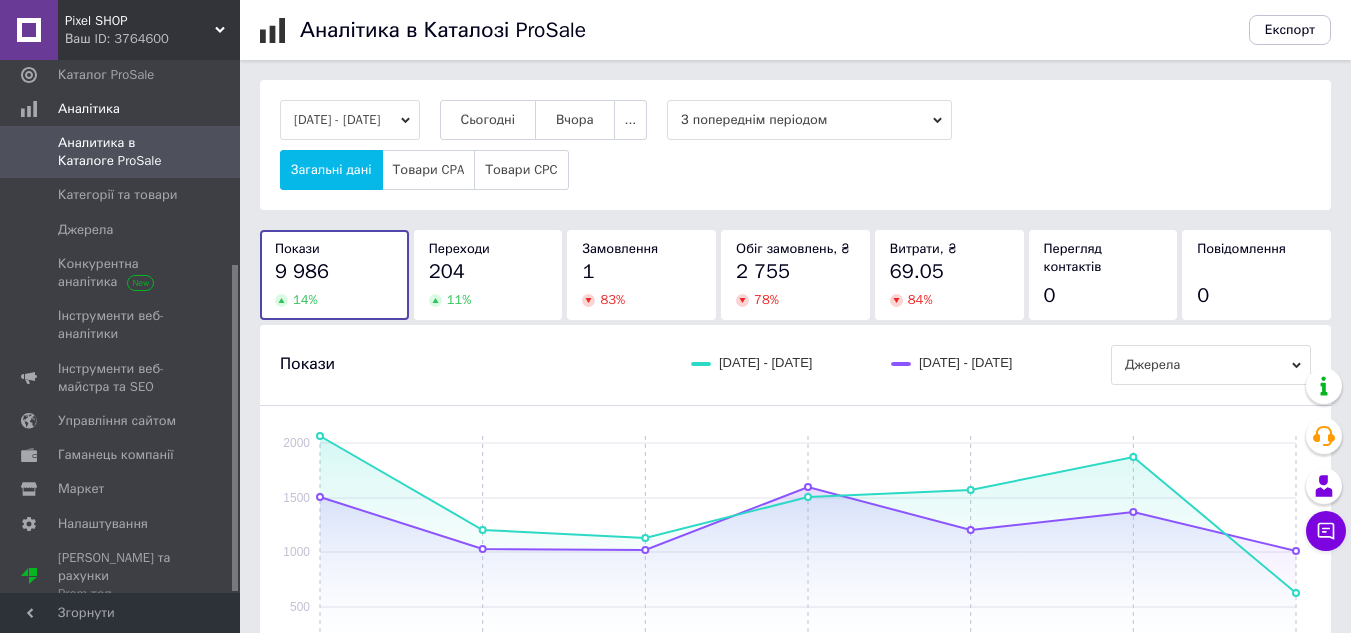 click on "[DATE] - [DATE]" at bounding box center (350, 120) 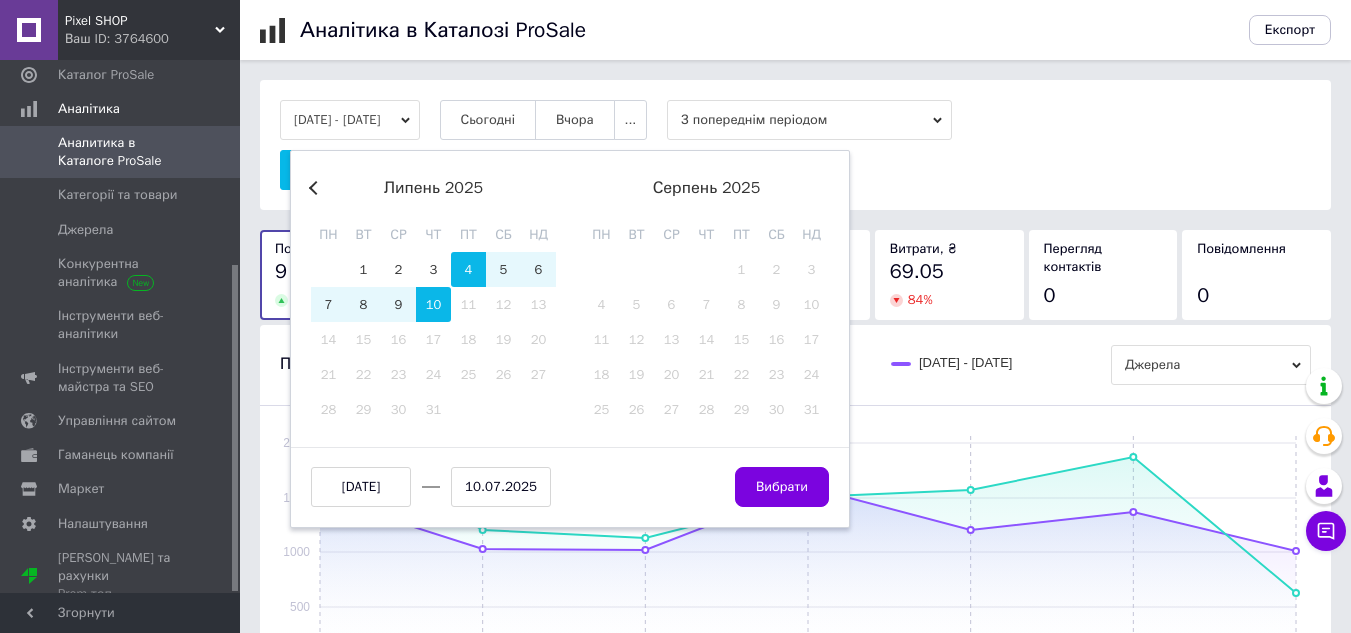 click on "Previous Month" at bounding box center [316, 188] 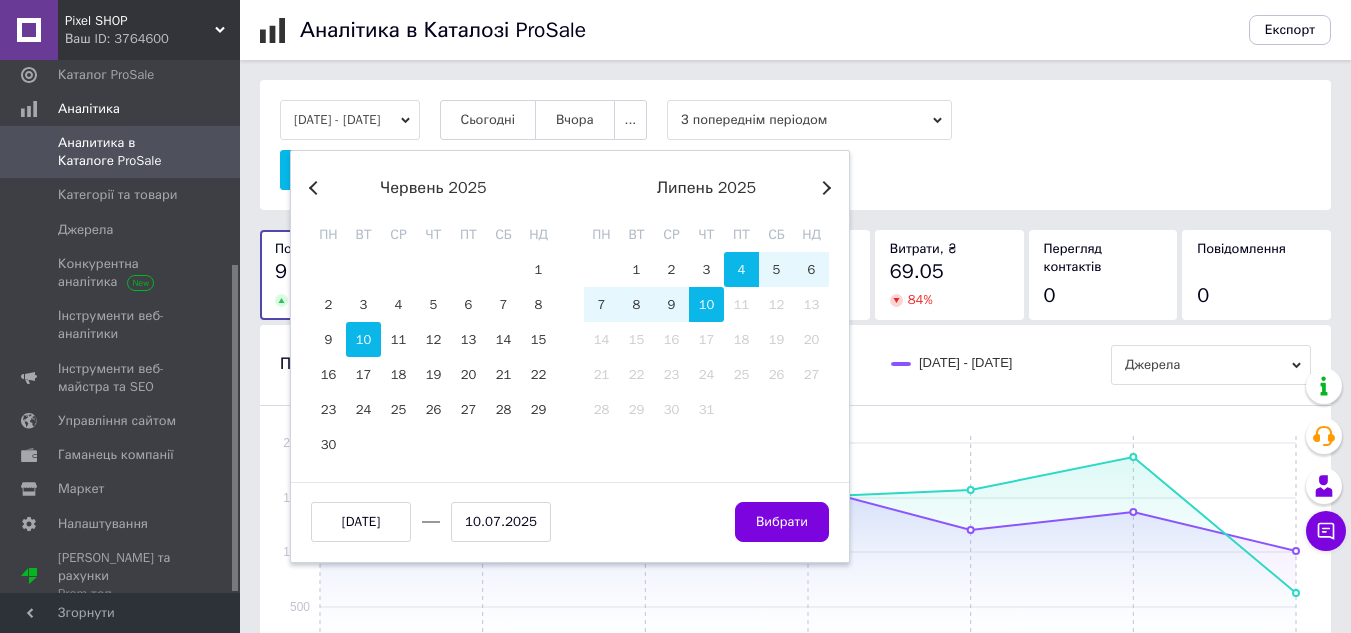 click on "10" at bounding box center [363, 339] 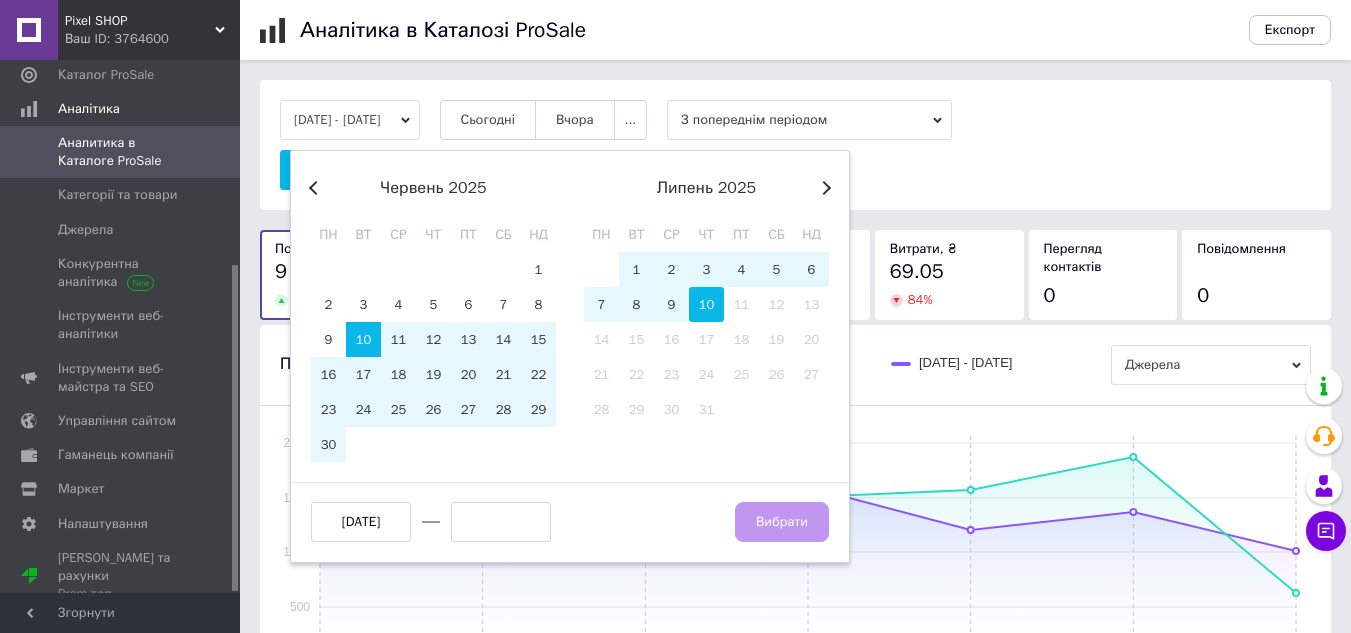 click on "10" at bounding box center [706, 304] 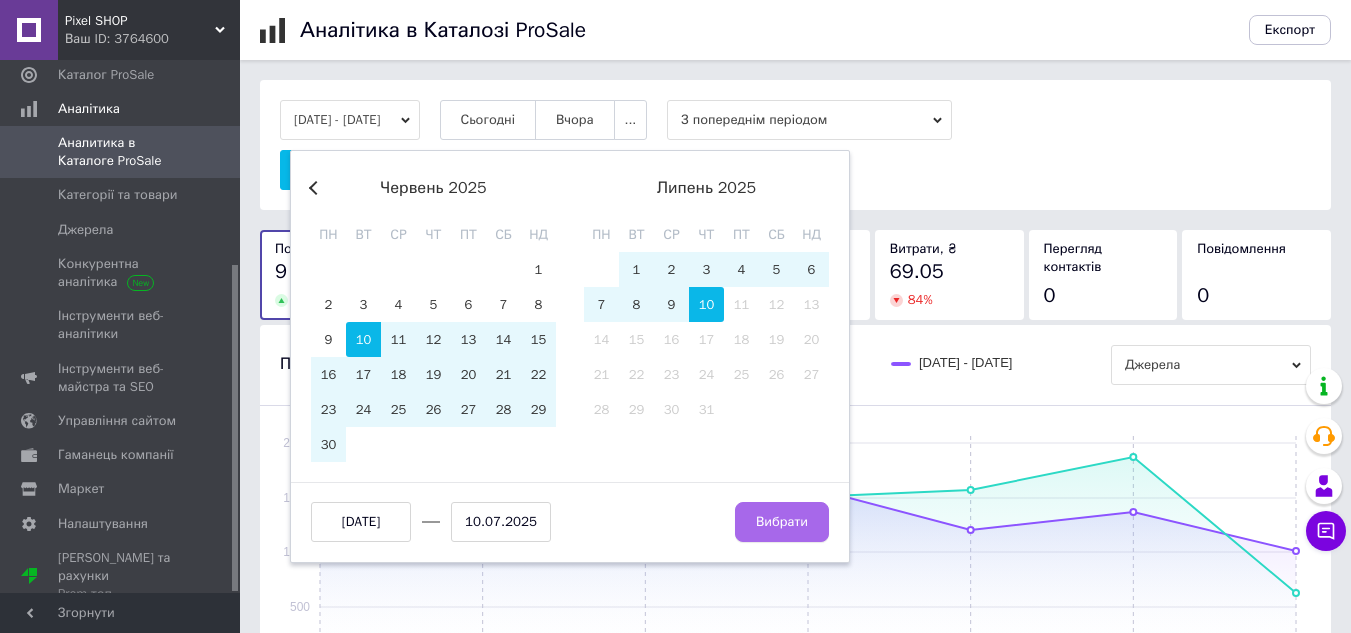 click on "Вибрати" at bounding box center (782, 522) 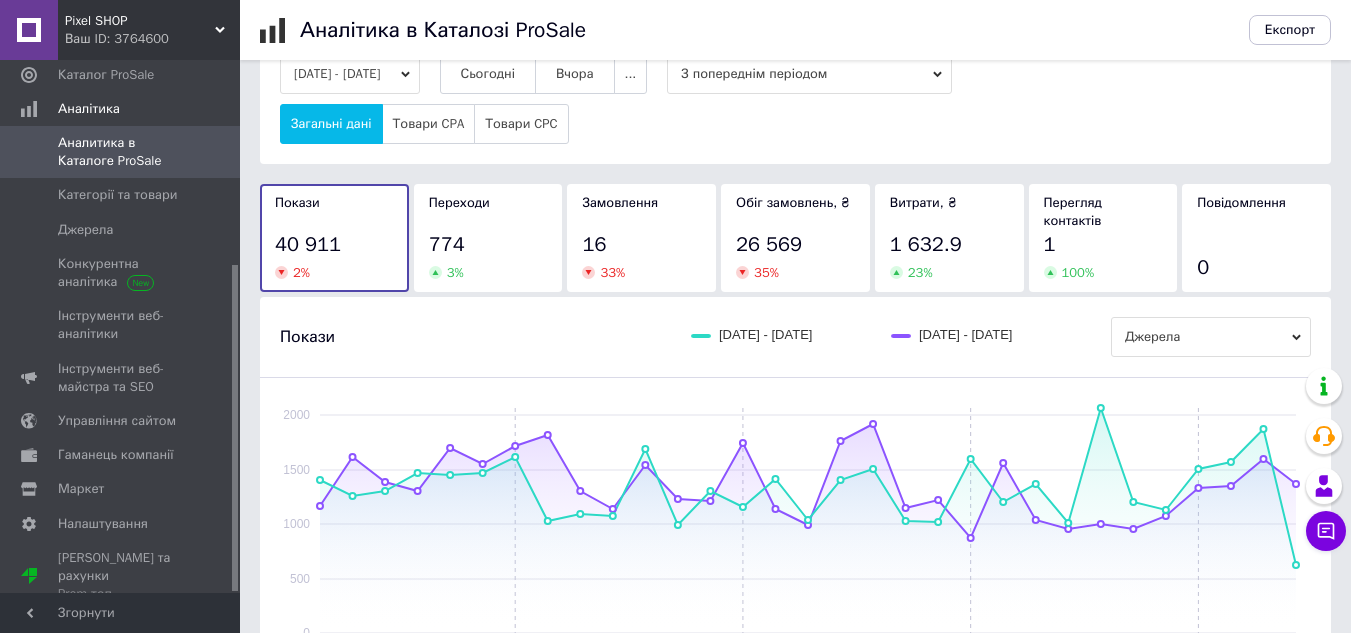 scroll, scrollTop: 38, scrollLeft: 0, axis: vertical 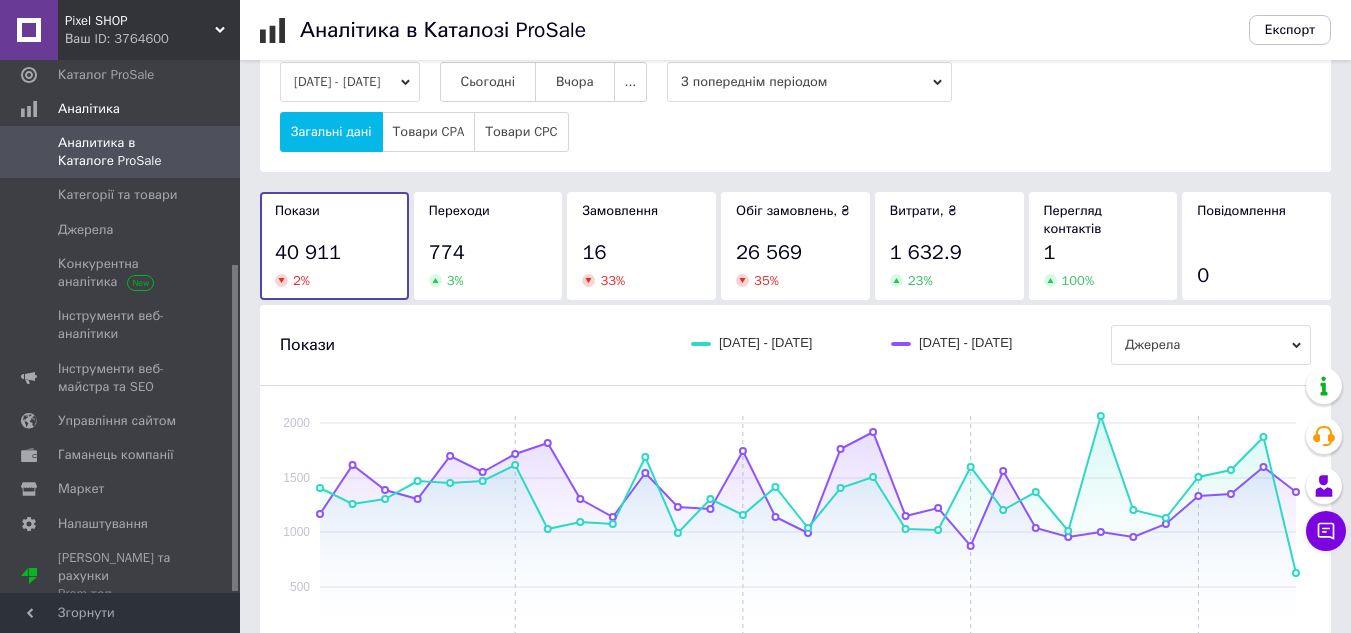 click 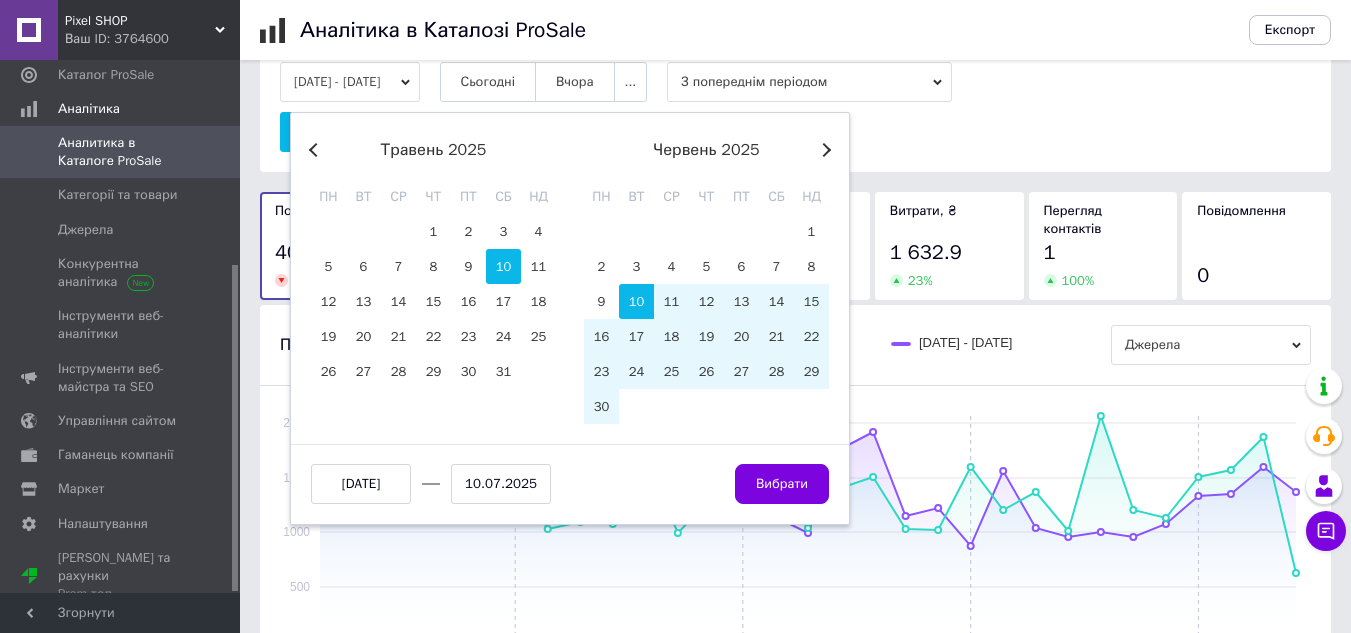 click on "10" at bounding box center [503, 266] 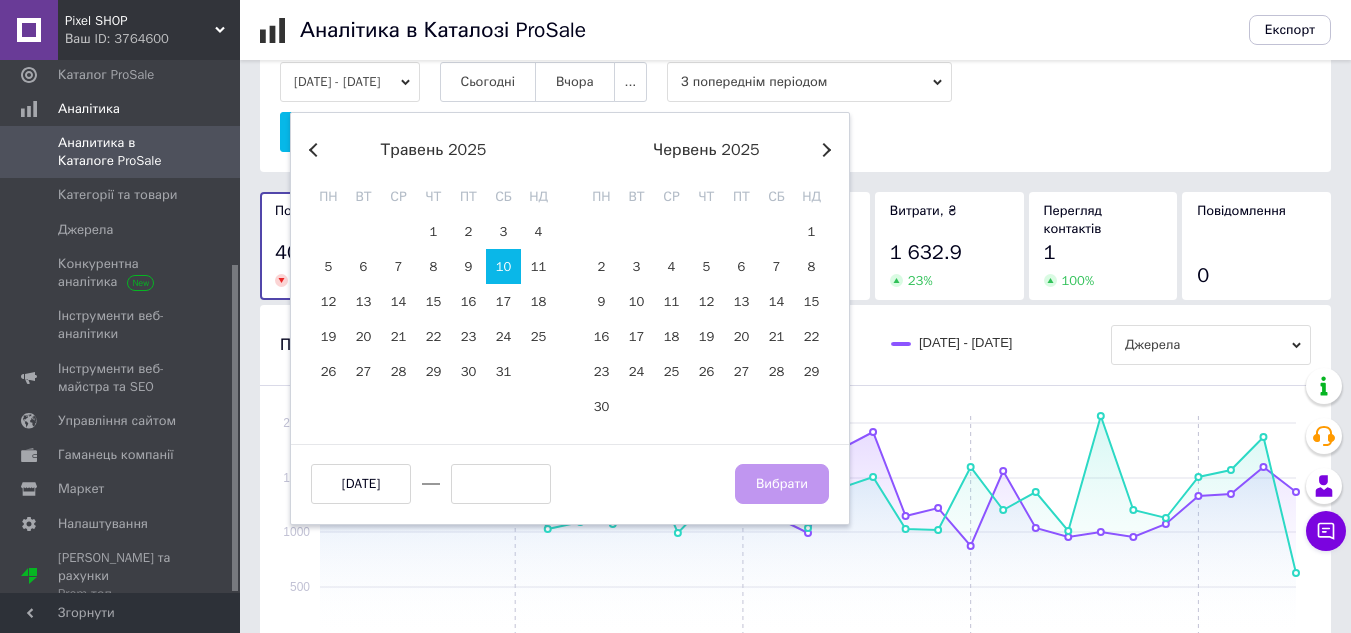 click on "Next Month" at bounding box center [824, 150] 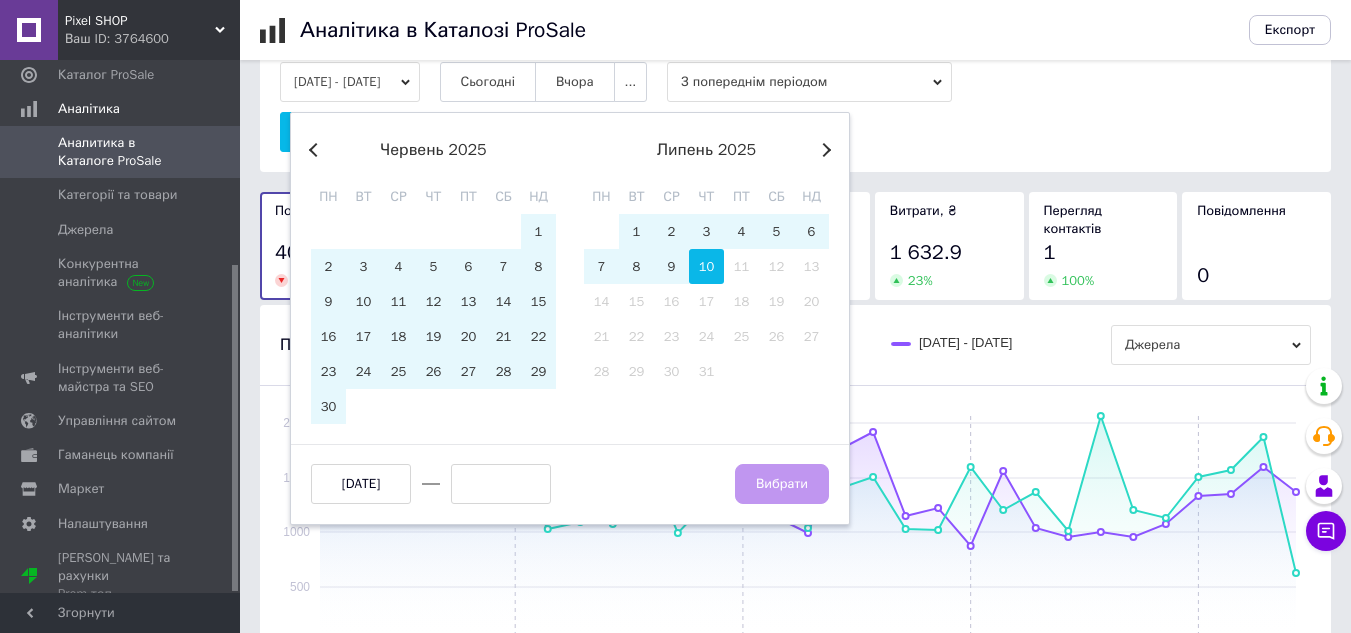 click on "10" at bounding box center [706, 266] 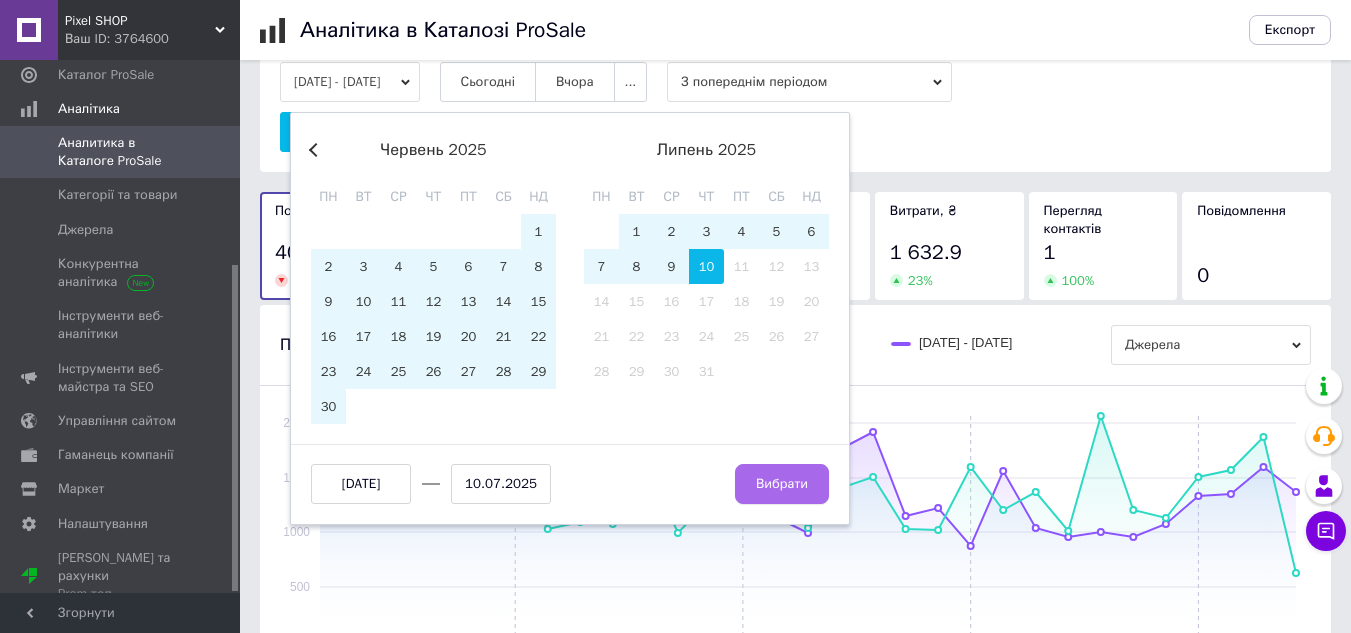 click on "Вибрати" at bounding box center [782, 484] 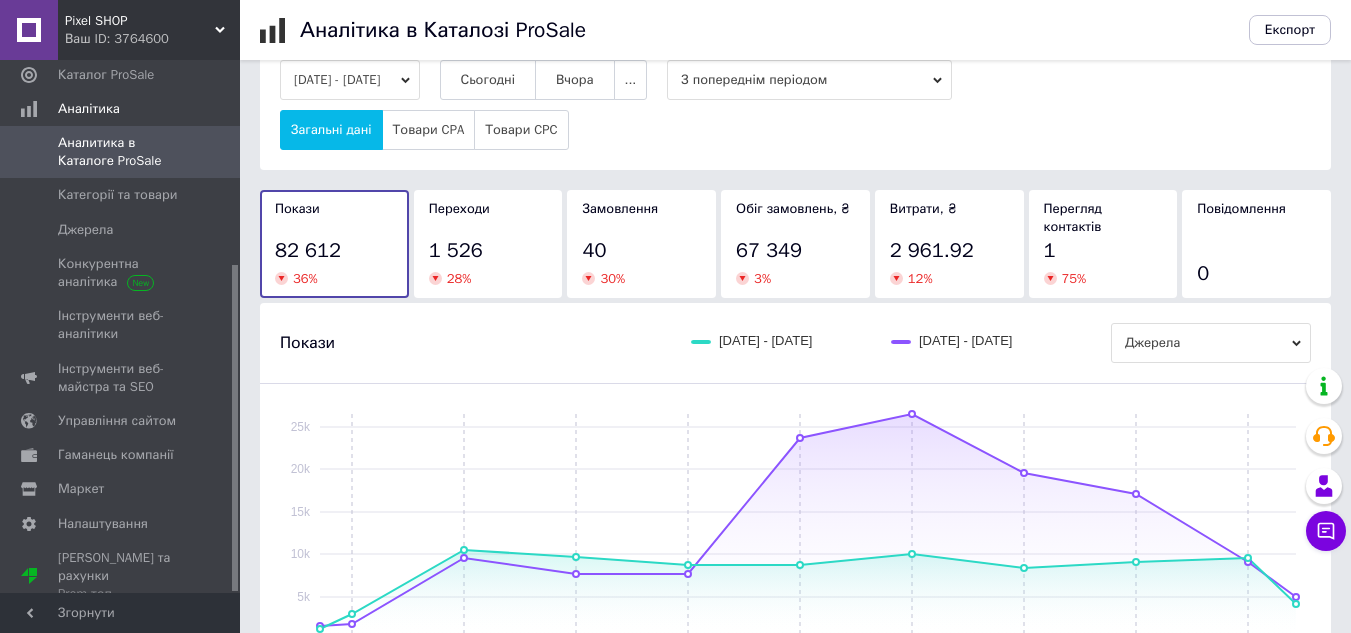 scroll, scrollTop: 36, scrollLeft: 0, axis: vertical 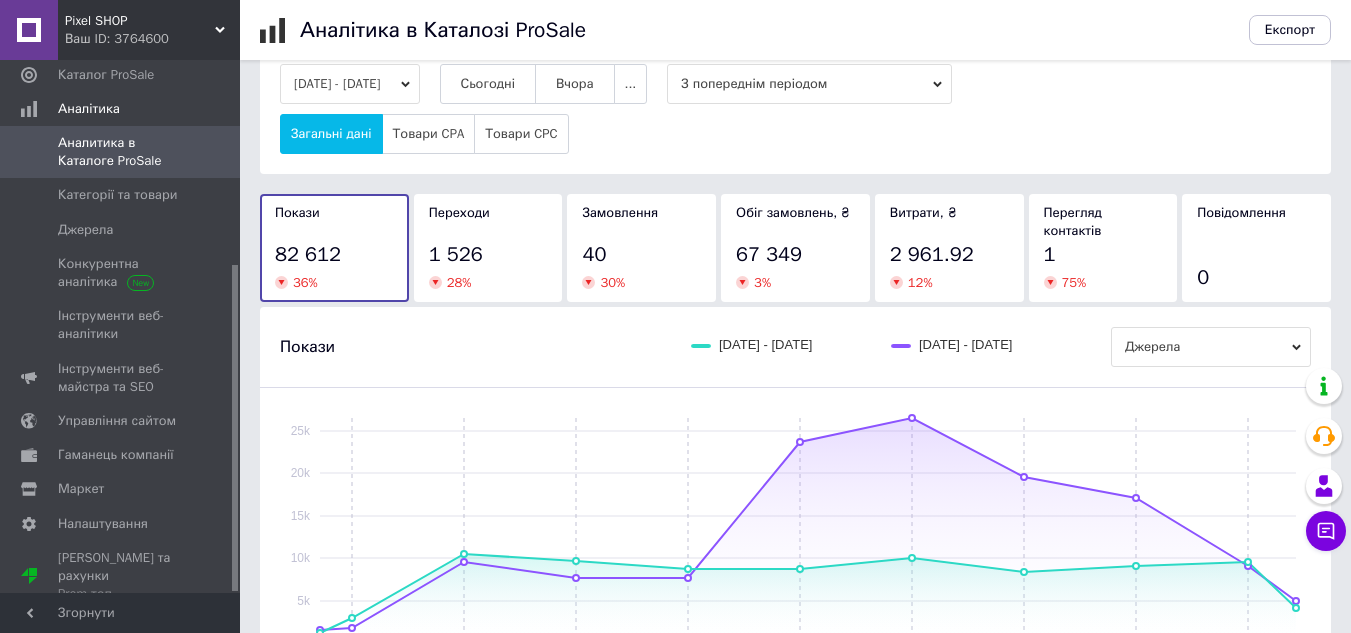 click on "[DATE] - [DATE]" at bounding box center (350, 84) 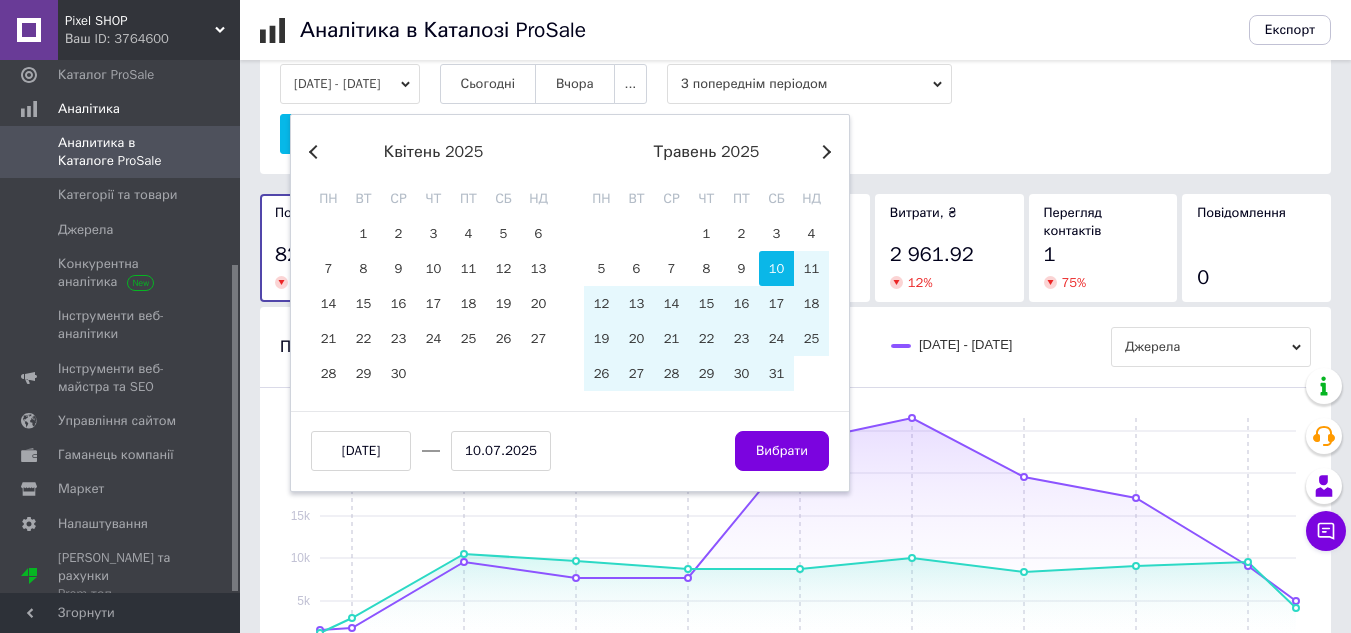 click on "Next Month" at bounding box center (824, 152) 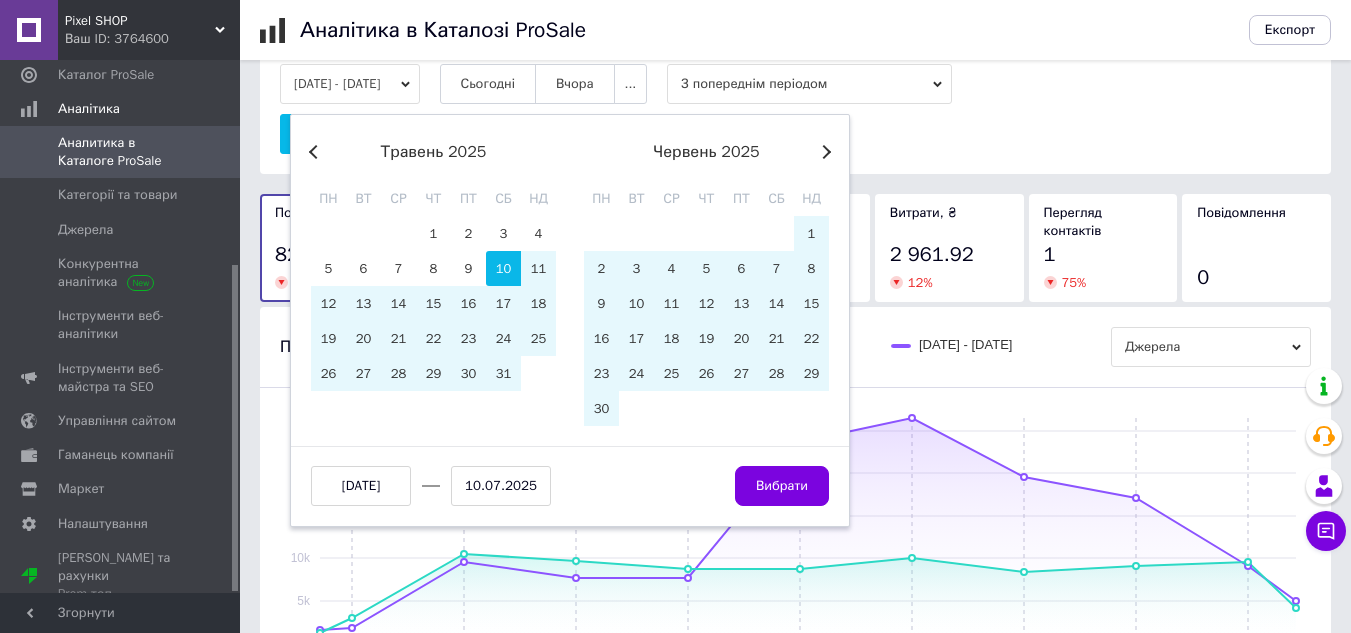 click on "Next Month" at bounding box center (824, 152) 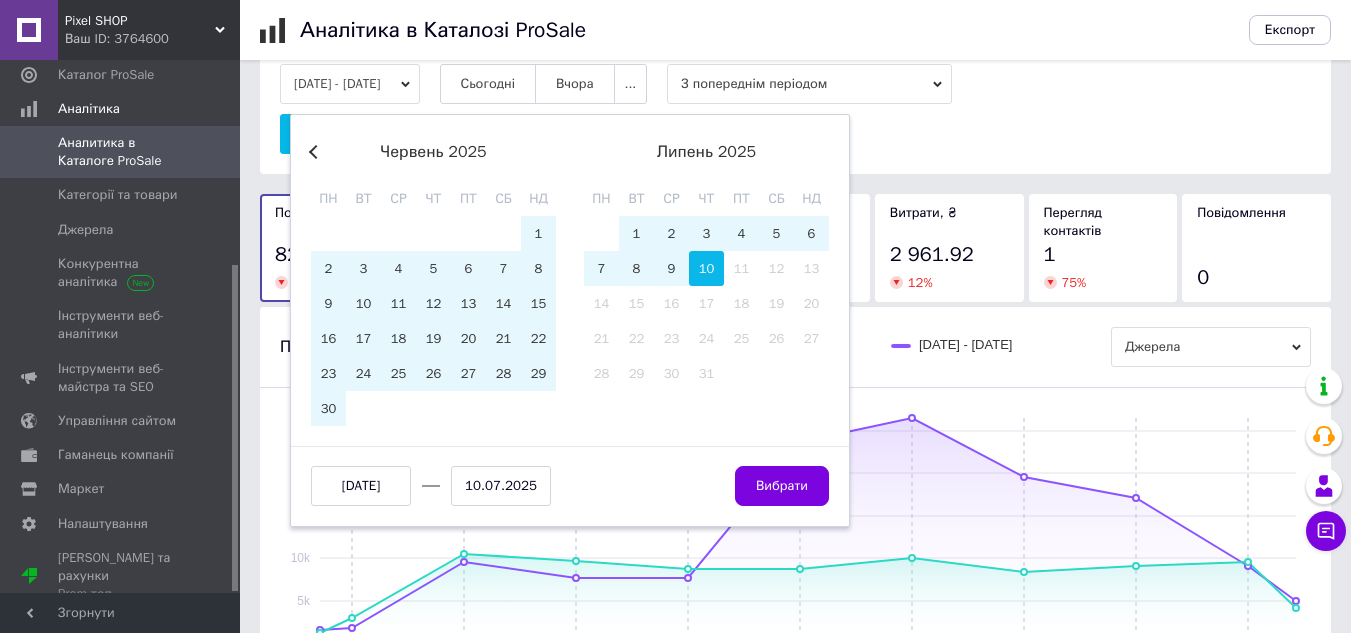 click on "10" at bounding box center (706, 268) 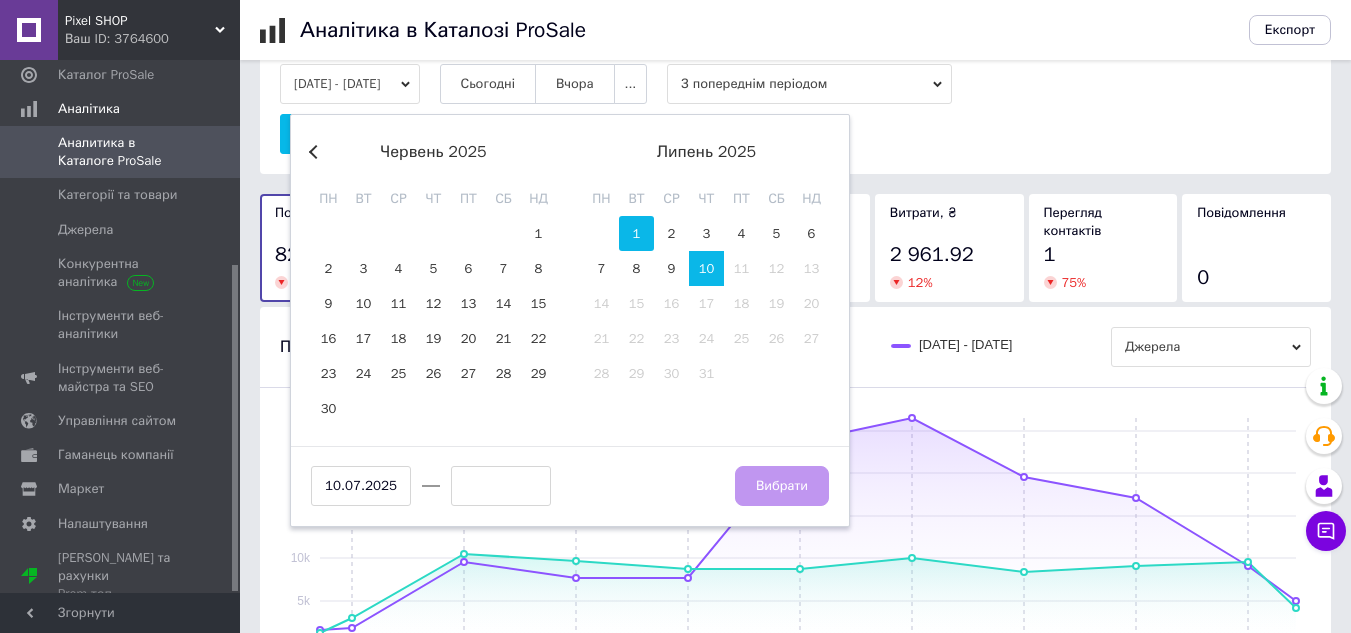 click on "1" at bounding box center (636, 233) 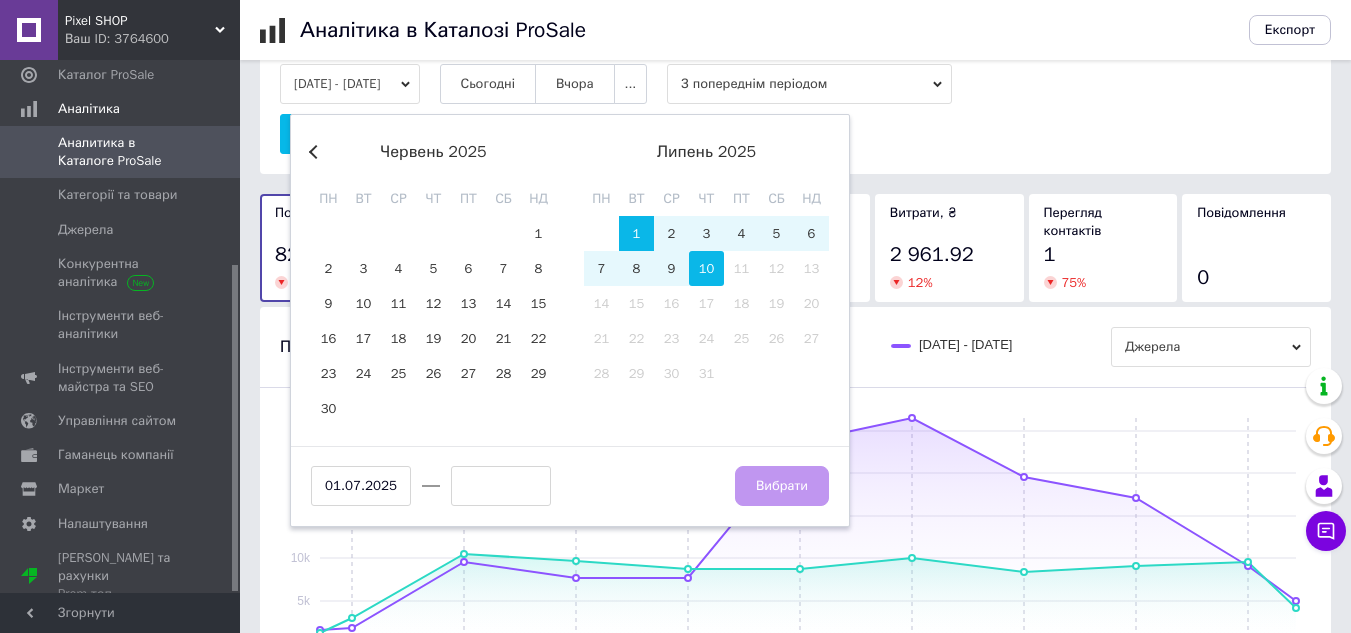 click on "10" at bounding box center [706, 268] 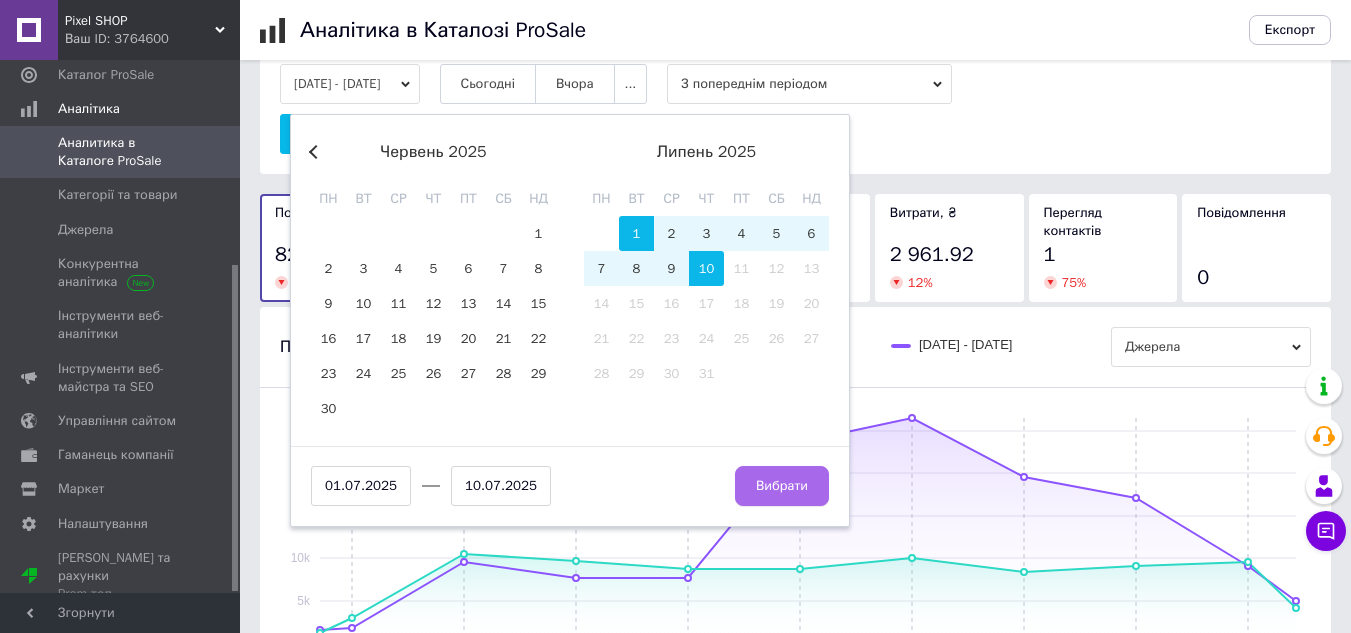 click on "Вибрати" at bounding box center (782, 486) 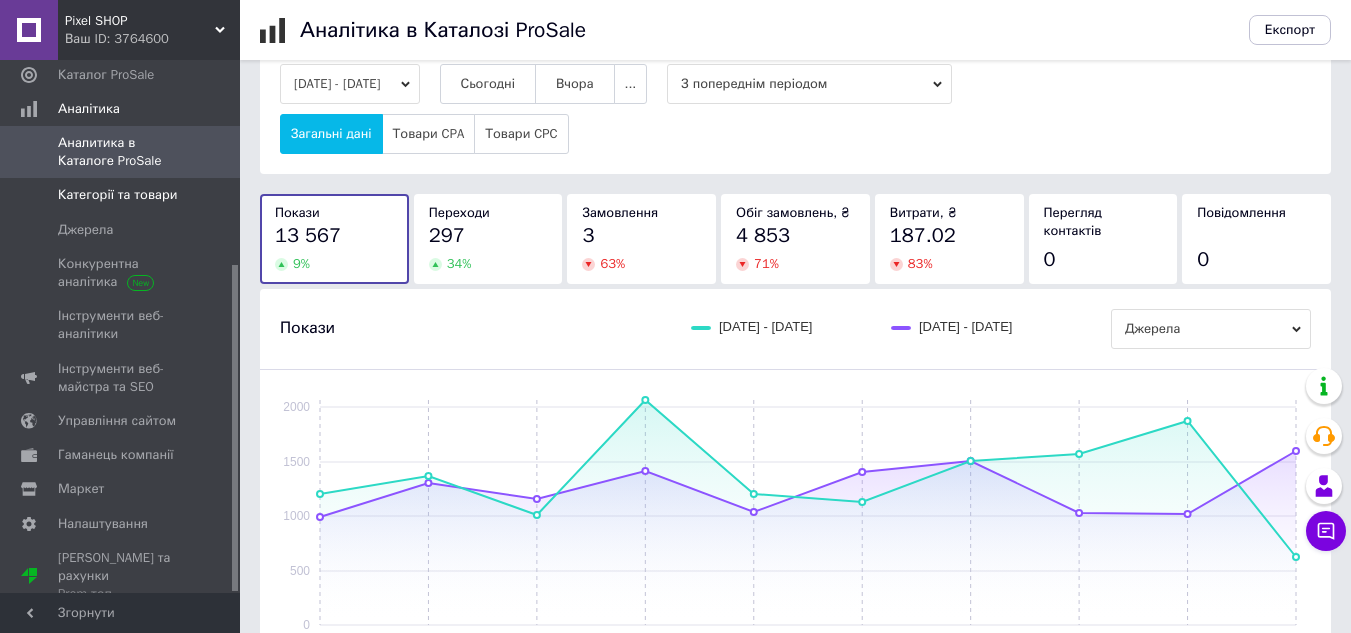 scroll, scrollTop: 0, scrollLeft: 0, axis: both 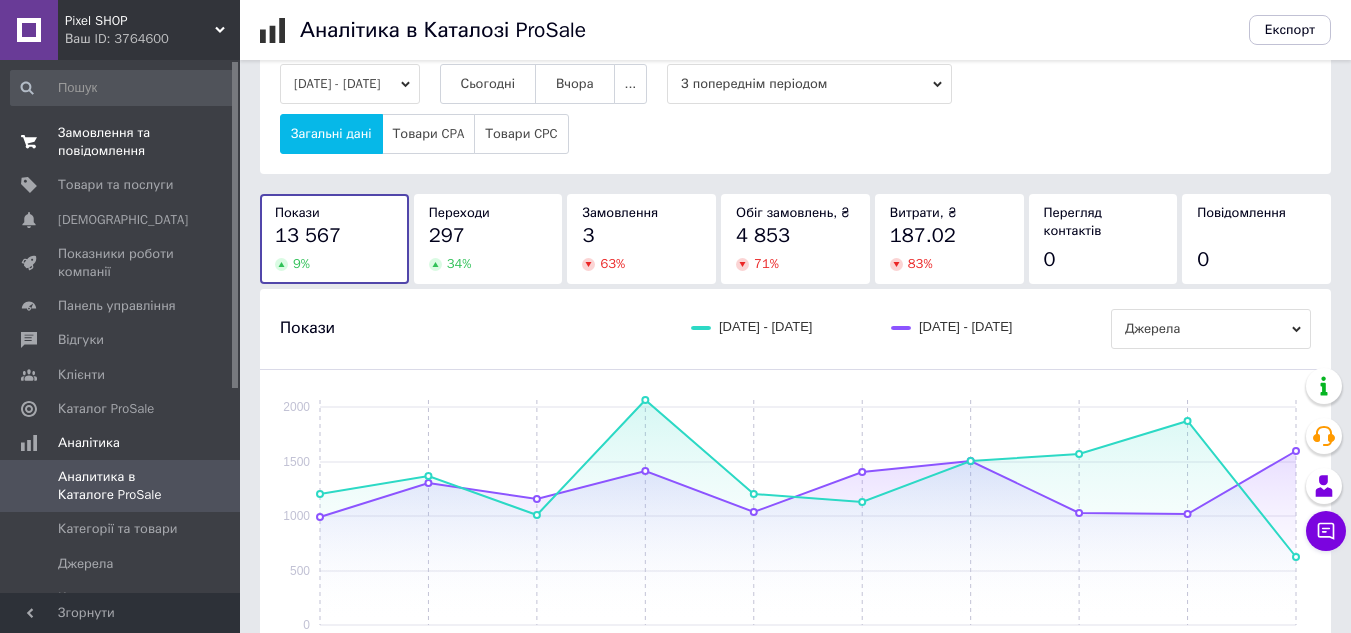click on "Замовлення та повідомлення" at bounding box center (121, 142) 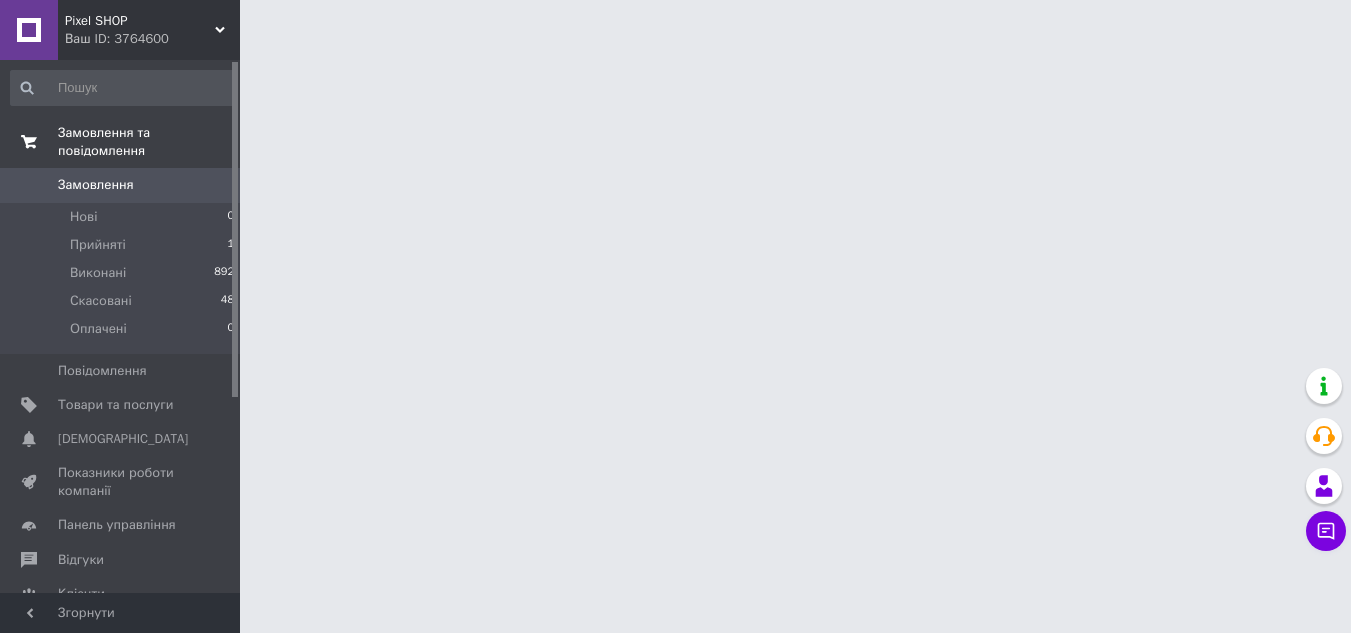 scroll, scrollTop: 0, scrollLeft: 0, axis: both 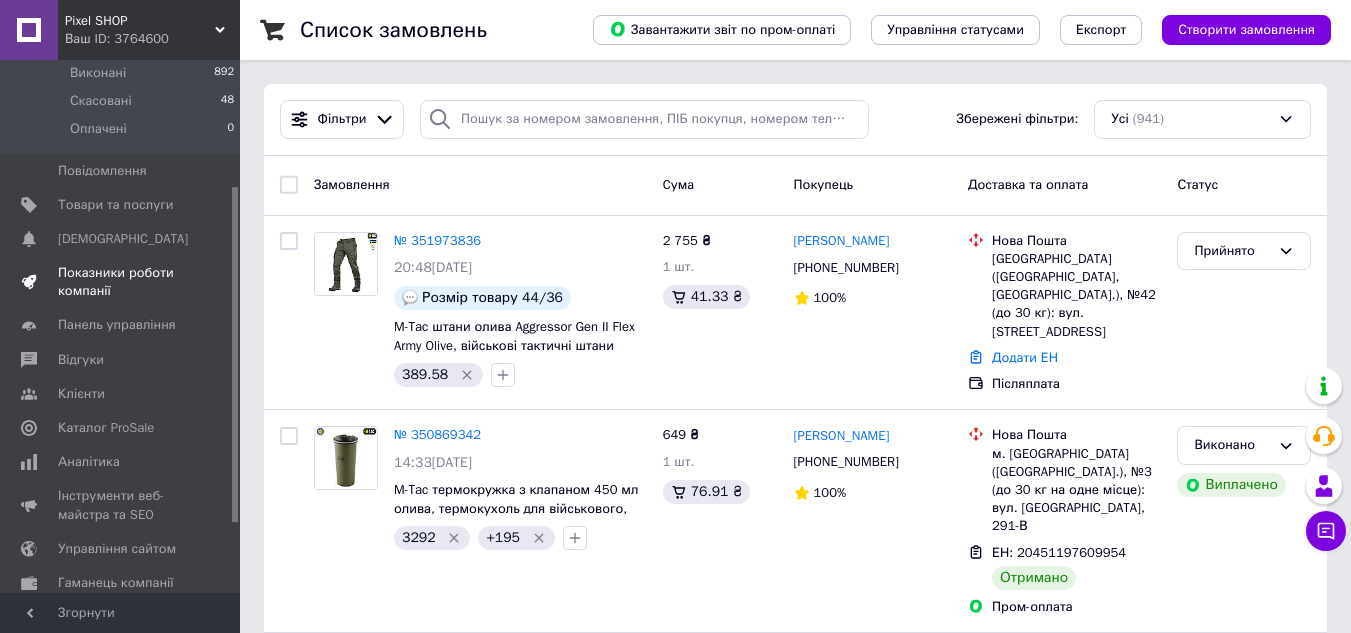 click on "Показники роботи компанії" at bounding box center [121, 282] 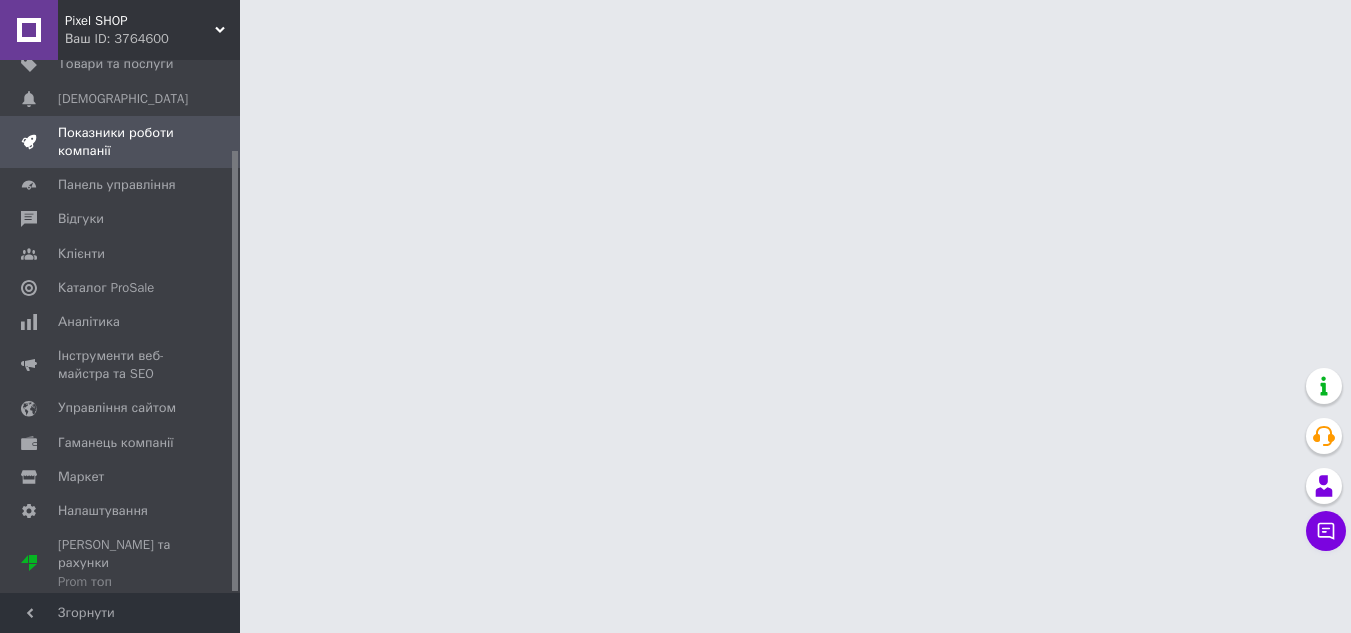 scroll, scrollTop: 109, scrollLeft: 0, axis: vertical 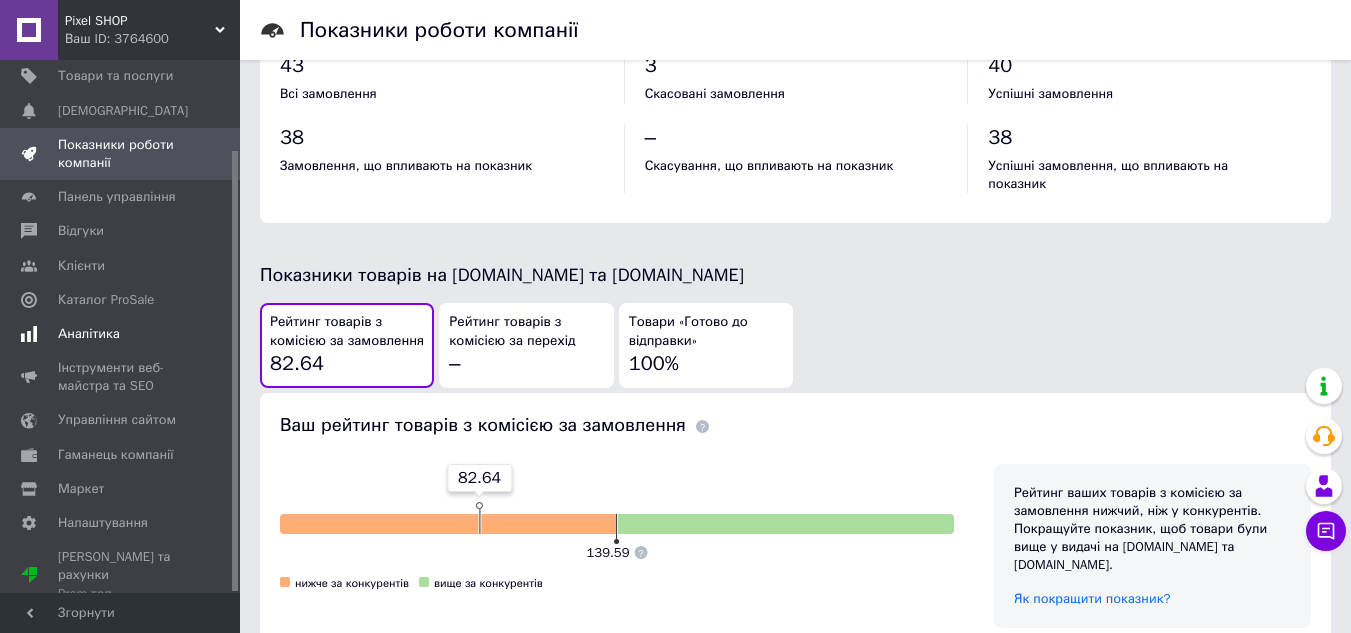 click on "Аналітика" at bounding box center (89, 334) 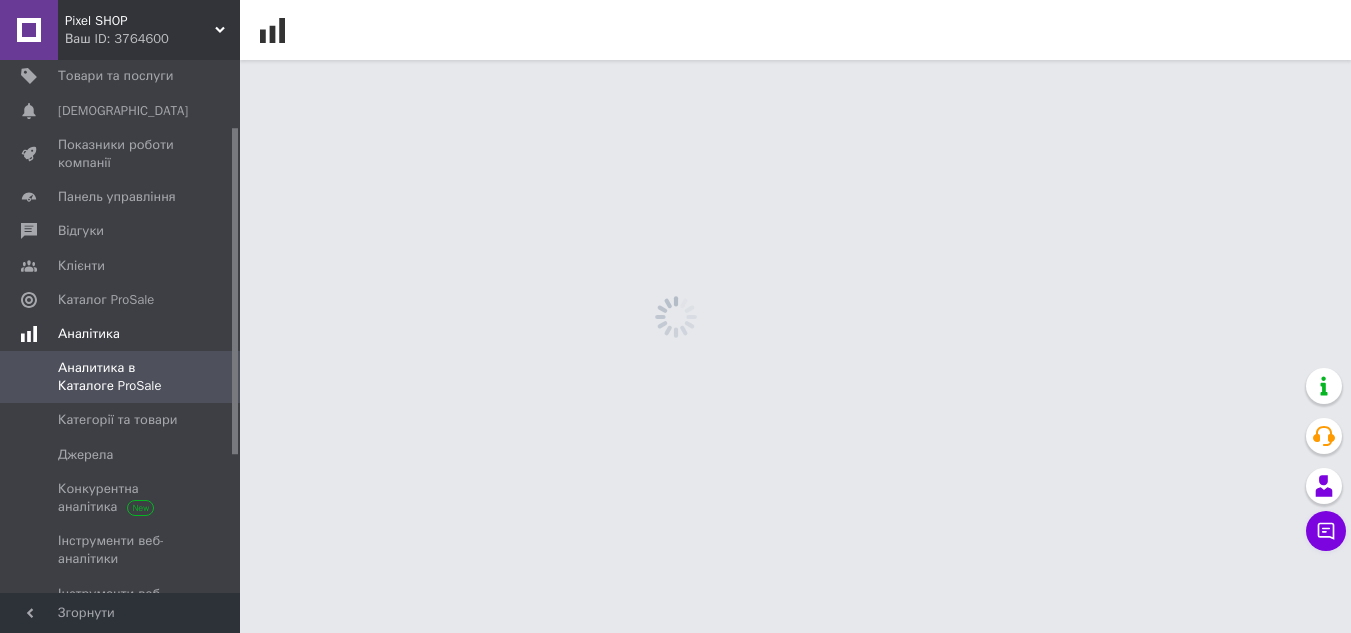 scroll, scrollTop: 0, scrollLeft: 0, axis: both 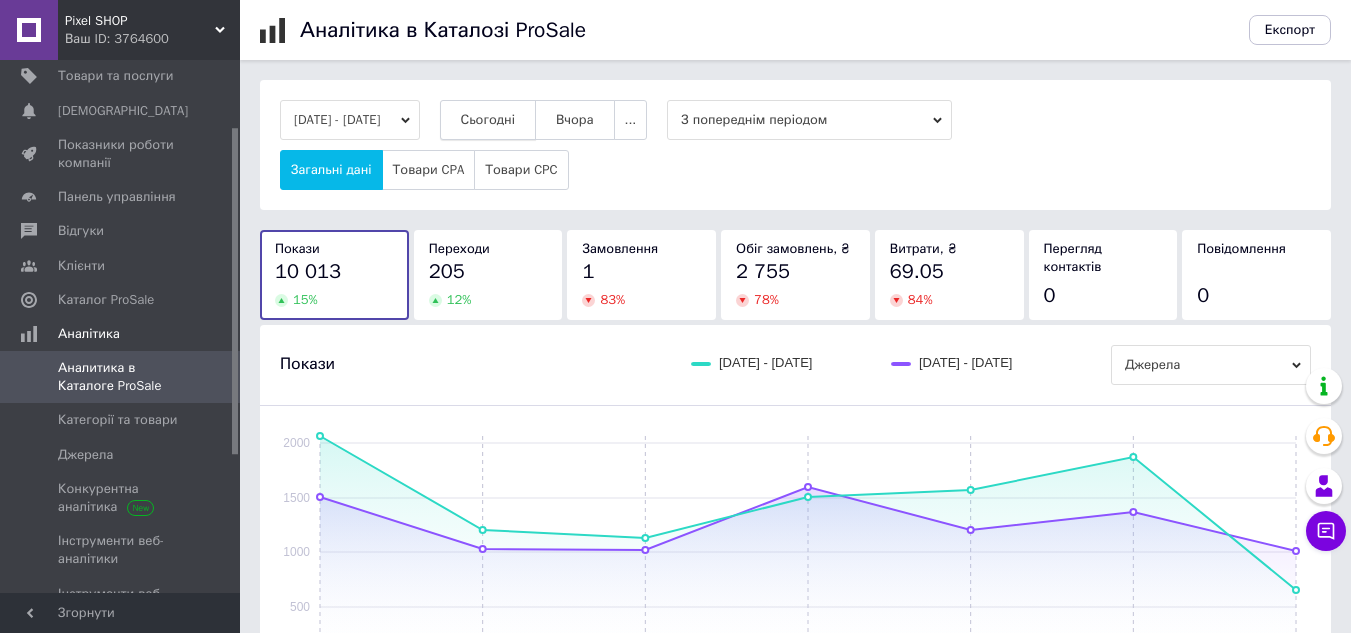 click on "Сьогодні" at bounding box center [488, 120] 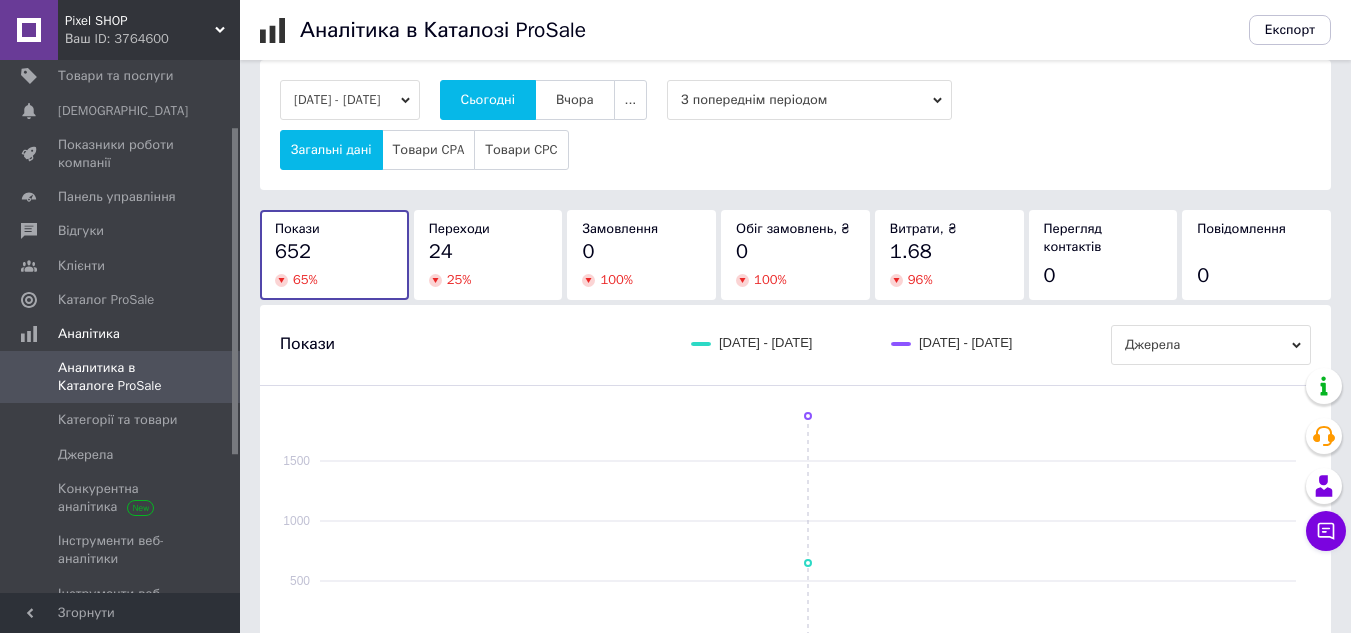 scroll, scrollTop: 0, scrollLeft: 0, axis: both 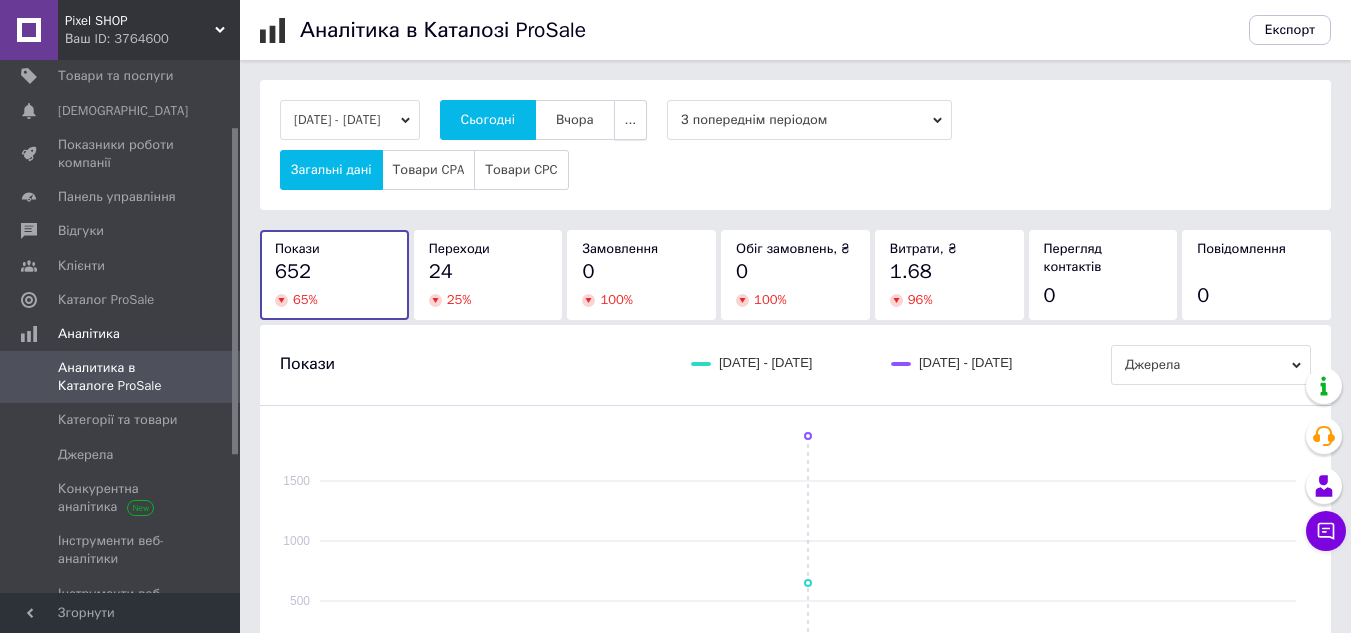 click on "..." at bounding box center (631, 120) 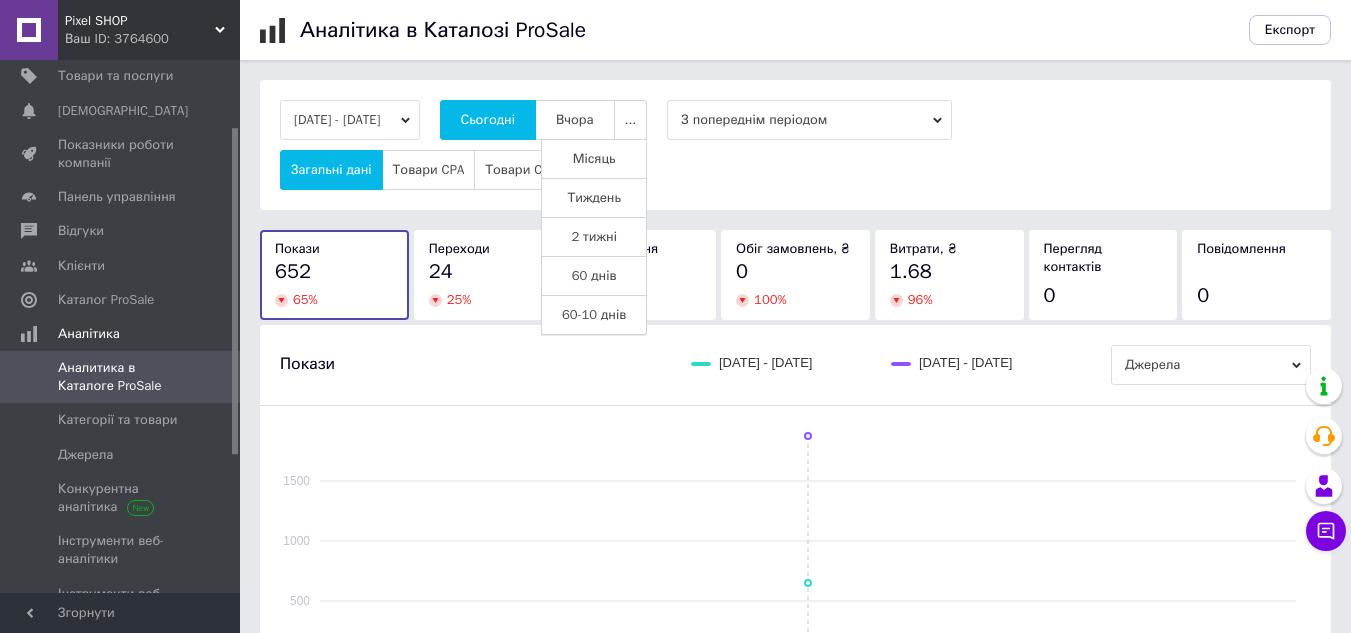 click on "60-10 днів" at bounding box center (594, 315) 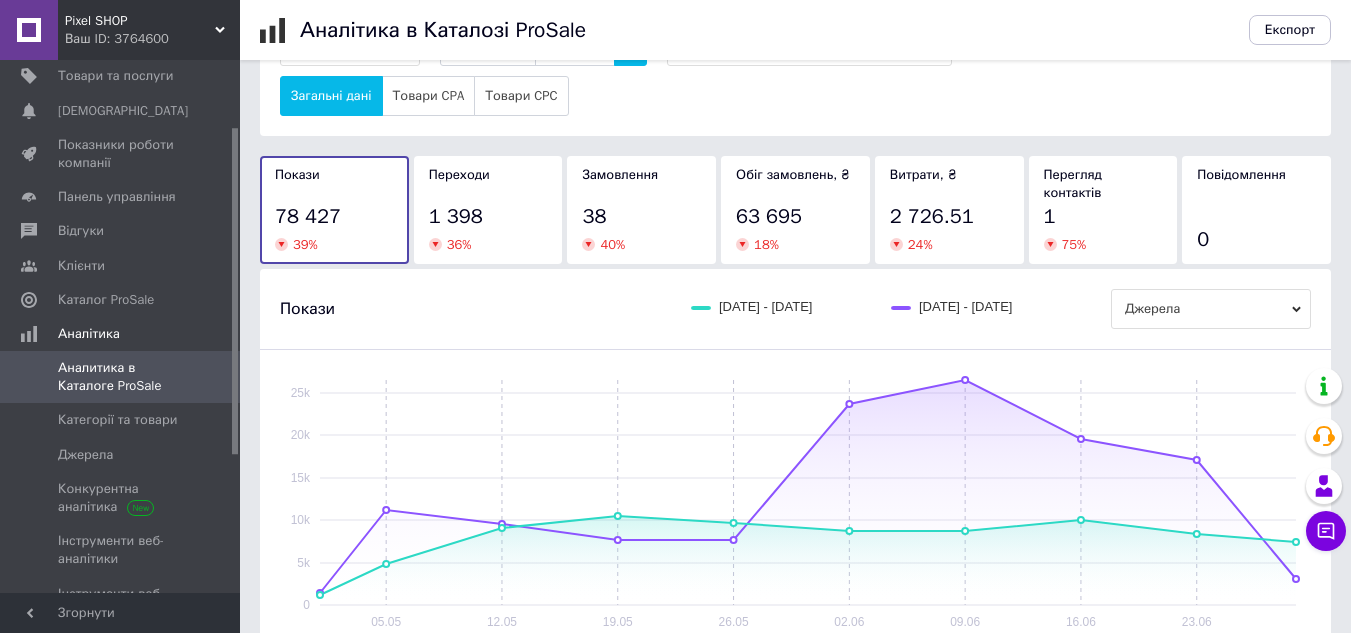 scroll, scrollTop: 0, scrollLeft: 0, axis: both 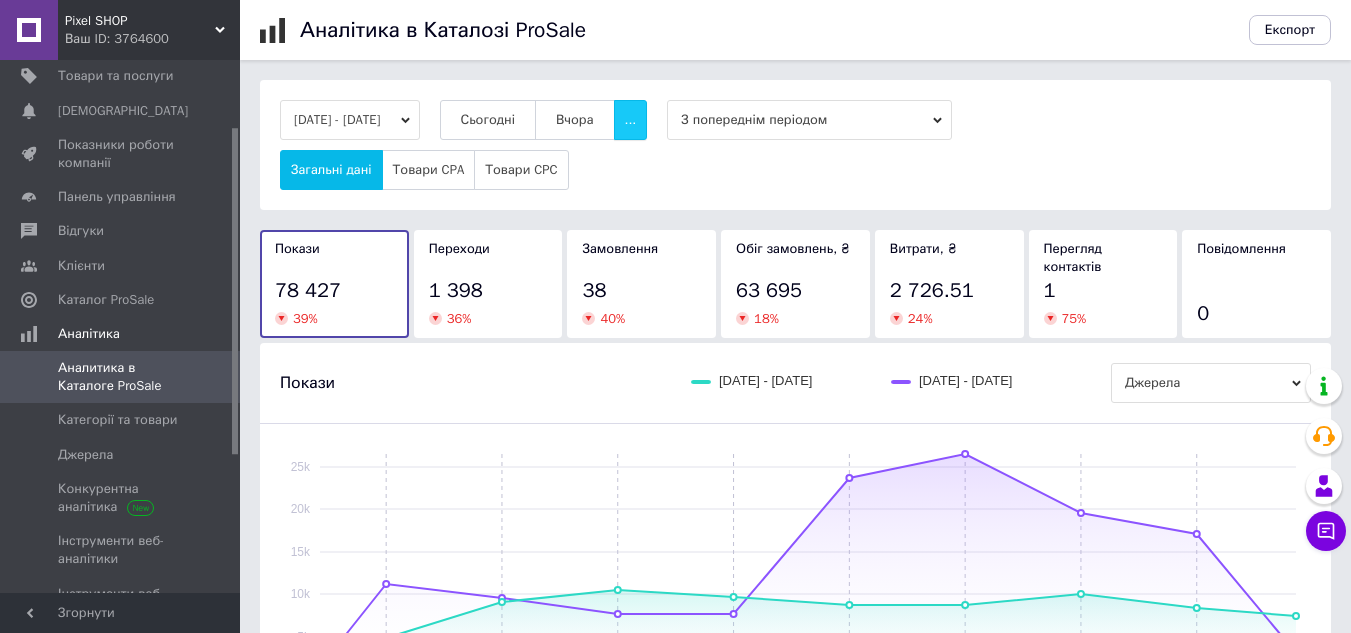 click on "..." at bounding box center (631, 120) 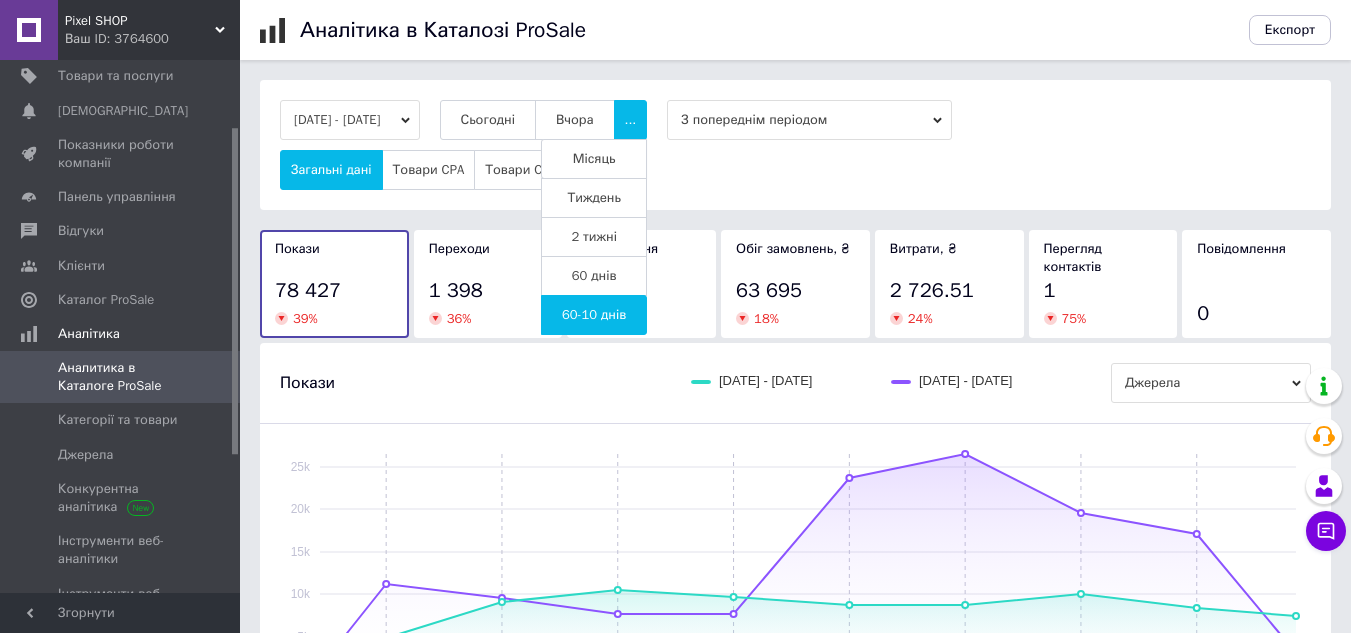 click on "Місяць" at bounding box center (594, 159) 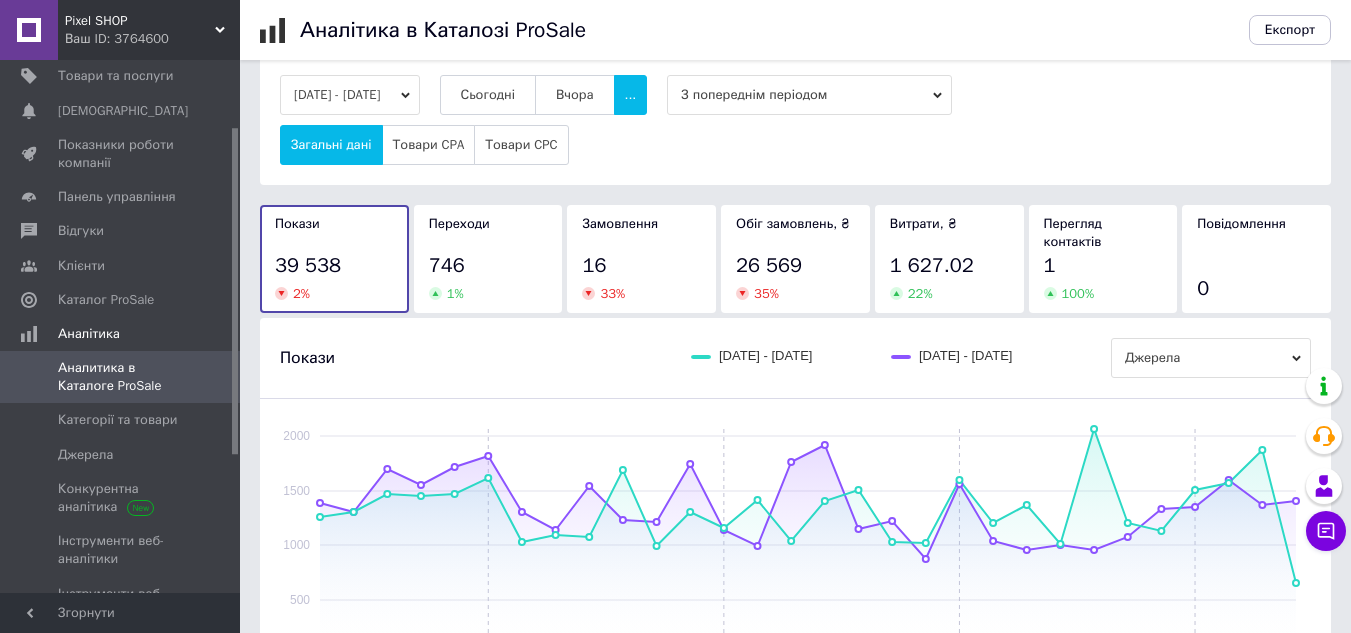 scroll, scrollTop: 35, scrollLeft: 0, axis: vertical 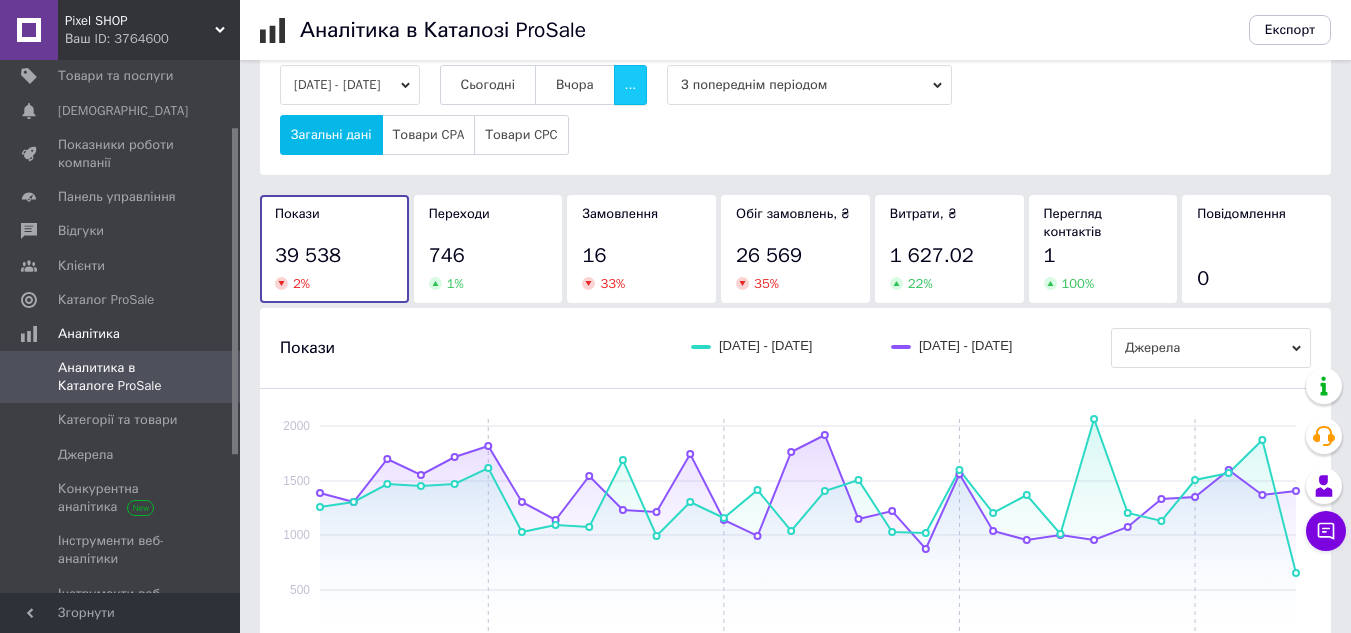 click on "..." at bounding box center (631, 85) 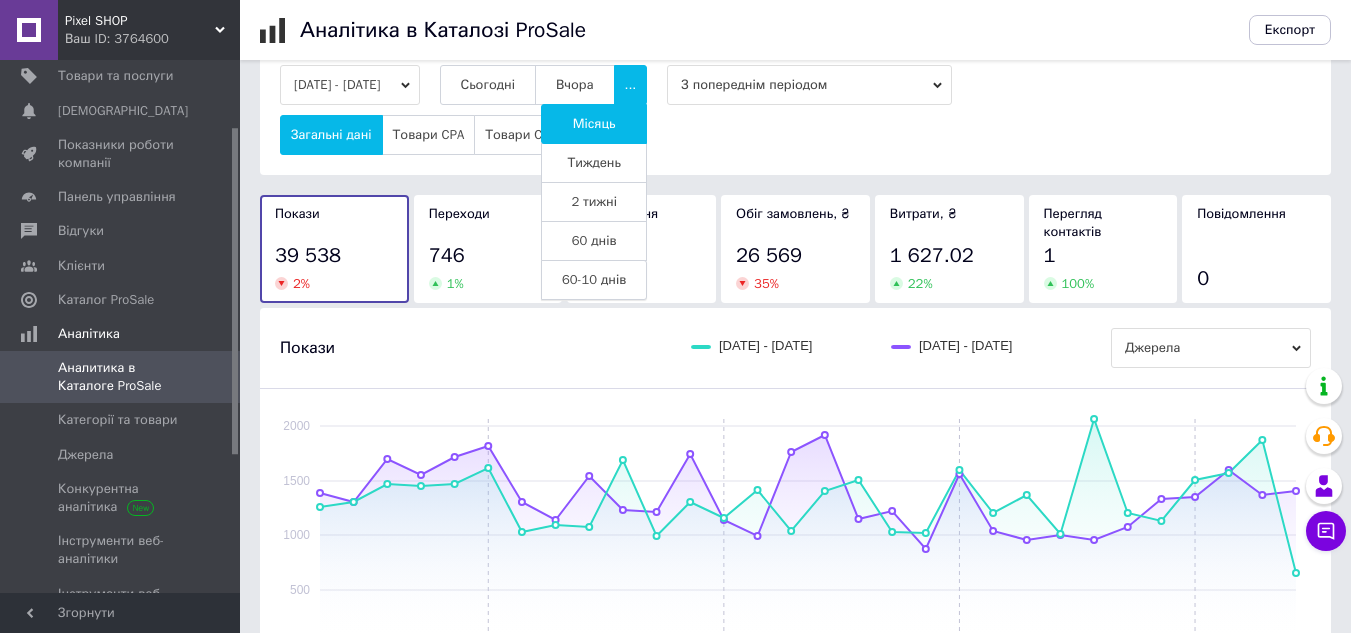 click on "60-10 днів" at bounding box center (594, 280) 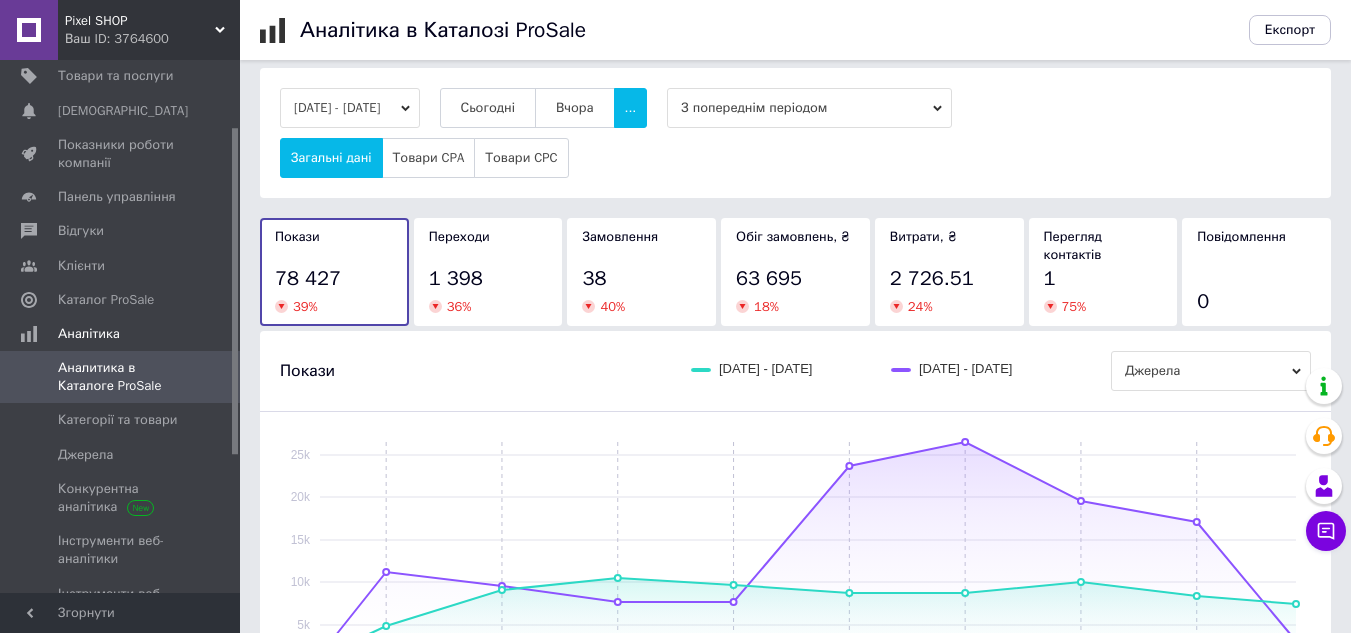 scroll, scrollTop: 0, scrollLeft: 0, axis: both 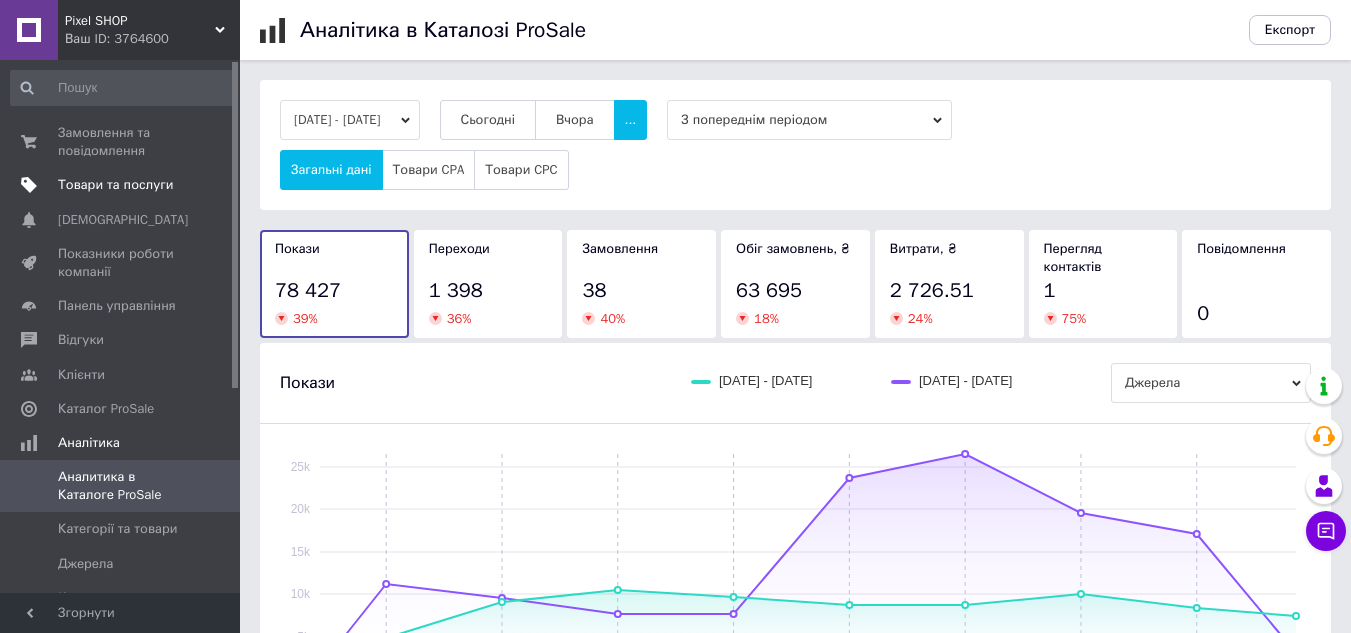 click on "Товари та послуги" at bounding box center (115, 185) 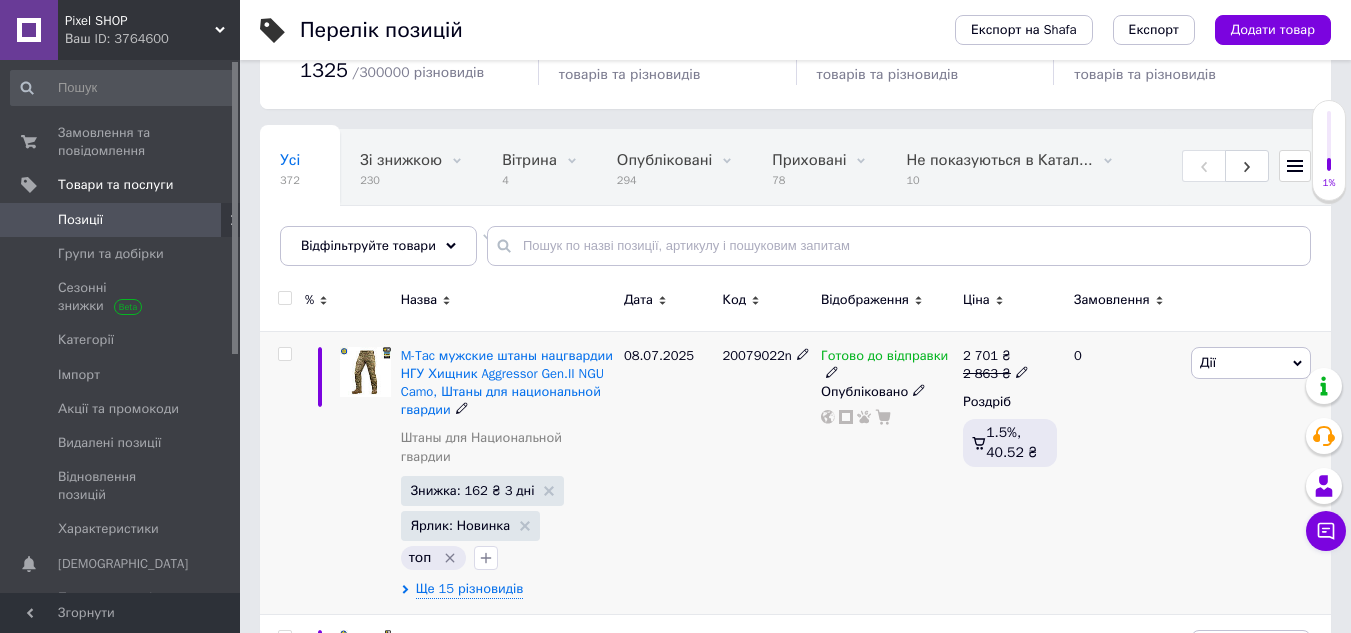 scroll, scrollTop: 0, scrollLeft: 0, axis: both 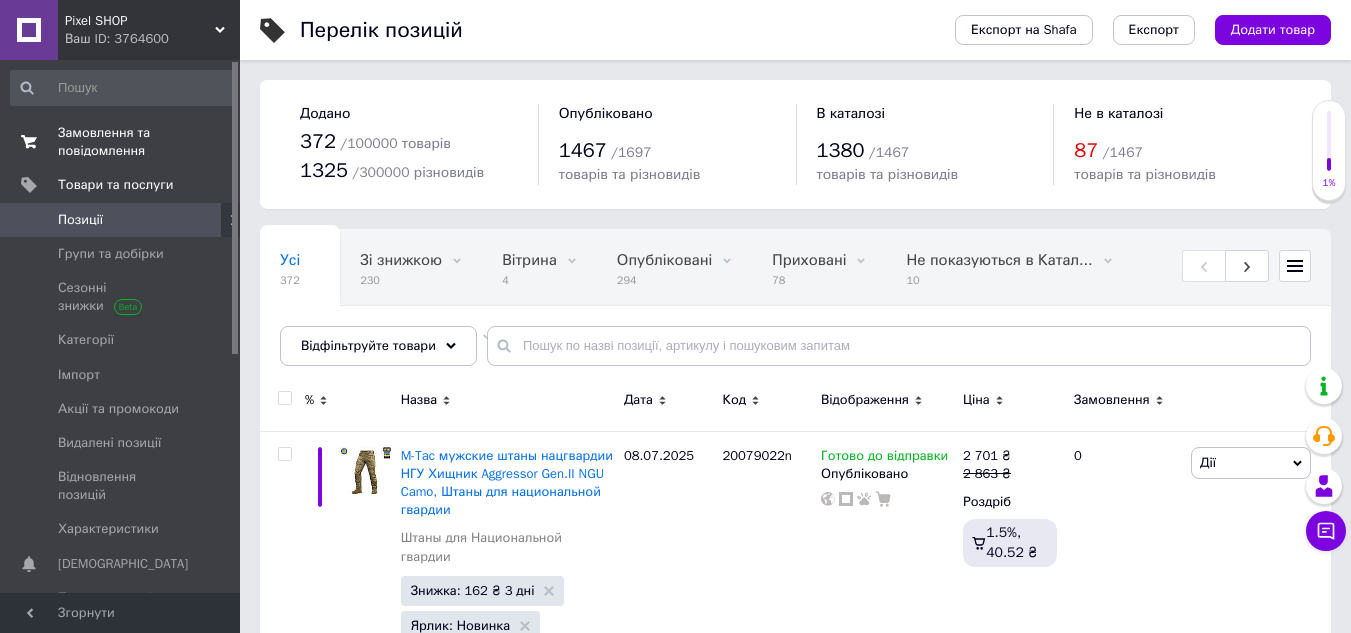 click on "Замовлення та повідомлення" at bounding box center (121, 142) 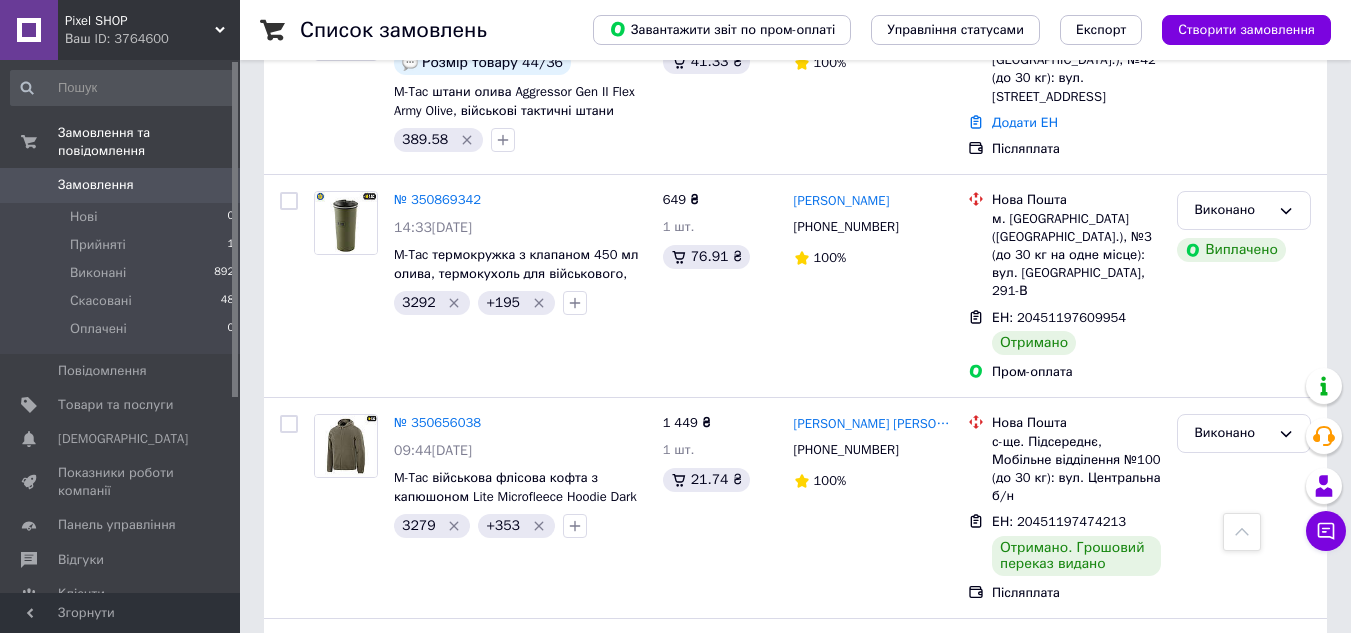 scroll, scrollTop: 200, scrollLeft: 0, axis: vertical 